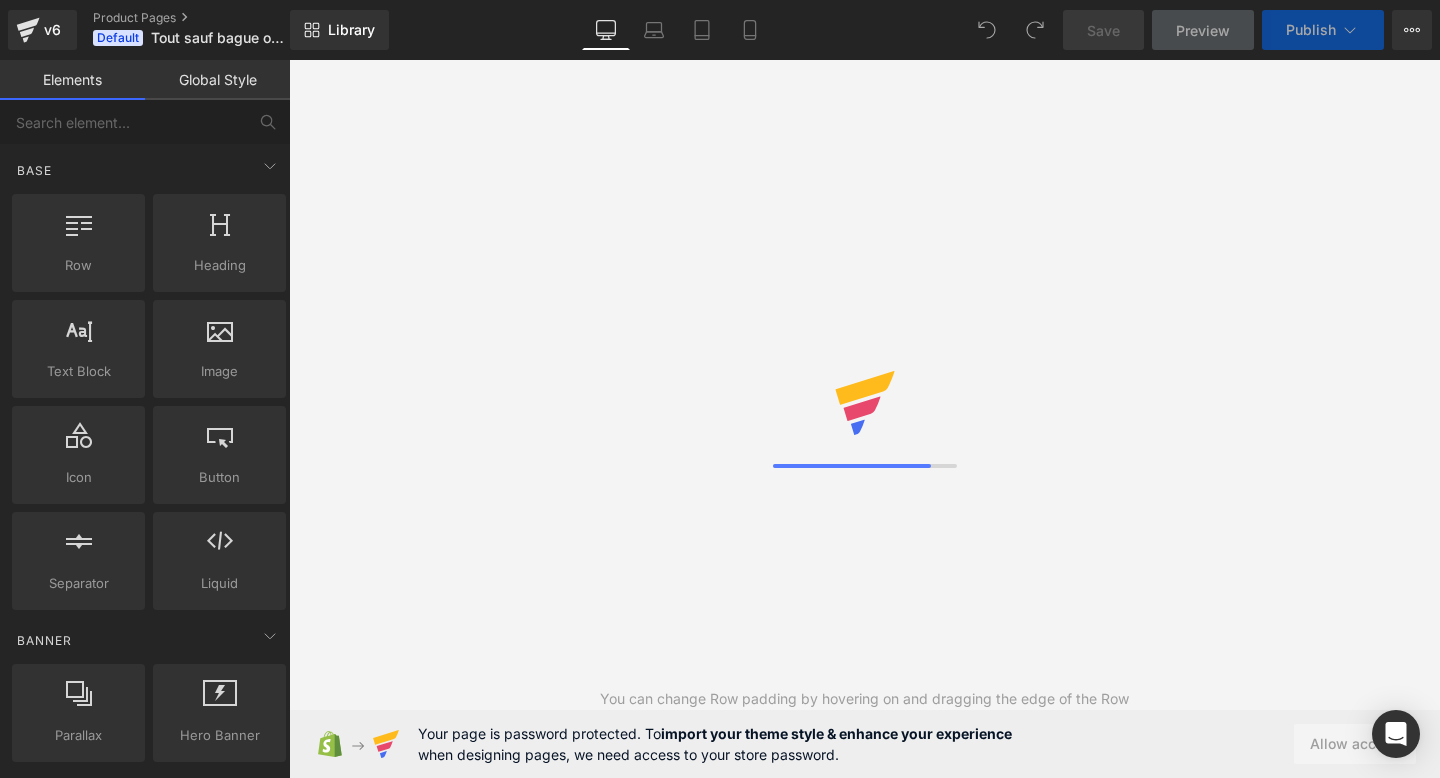 scroll, scrollTop: 0, scrollLeft: 0, axis: both 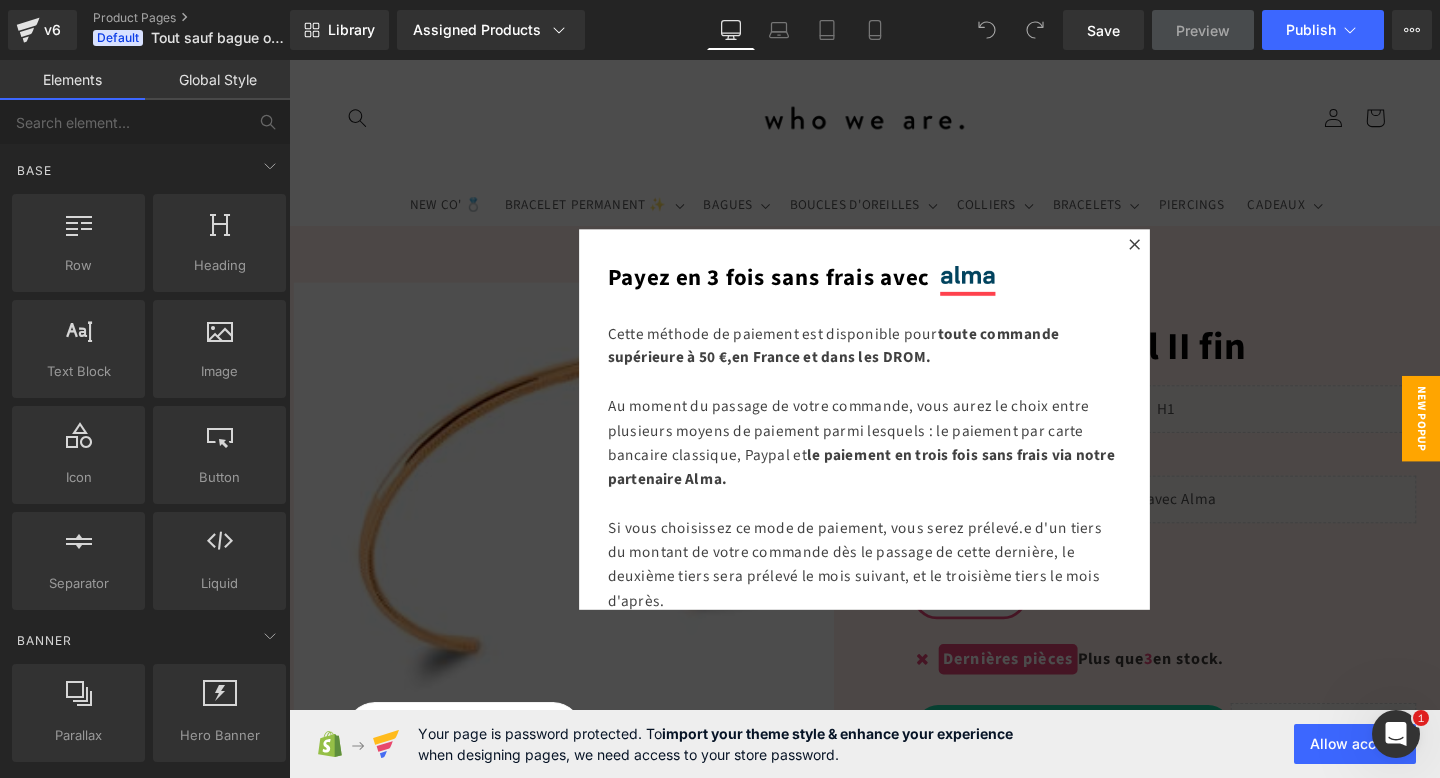 click at bounding box center [894, 437] 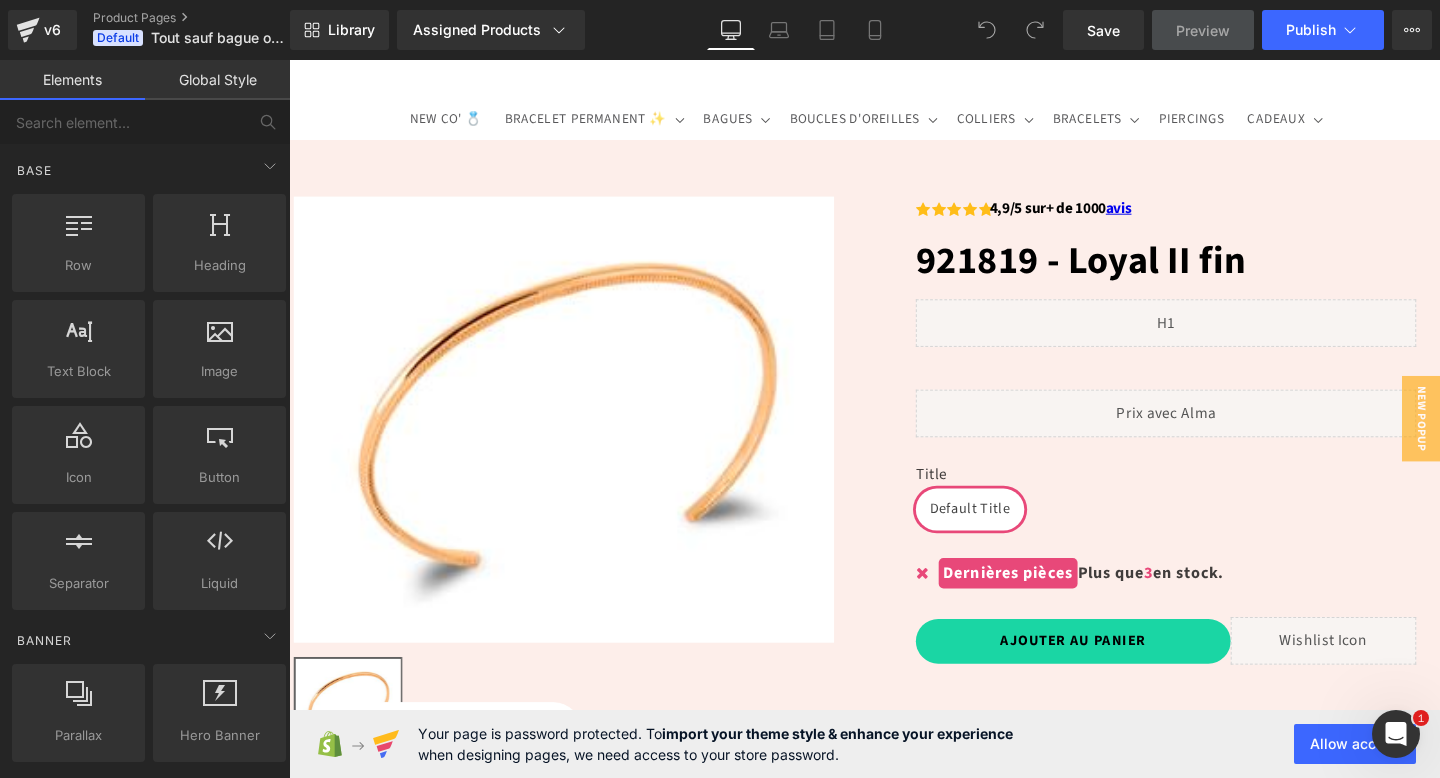 scroll, scrollTop: 125, scrollLeft: 0, axis: vertical 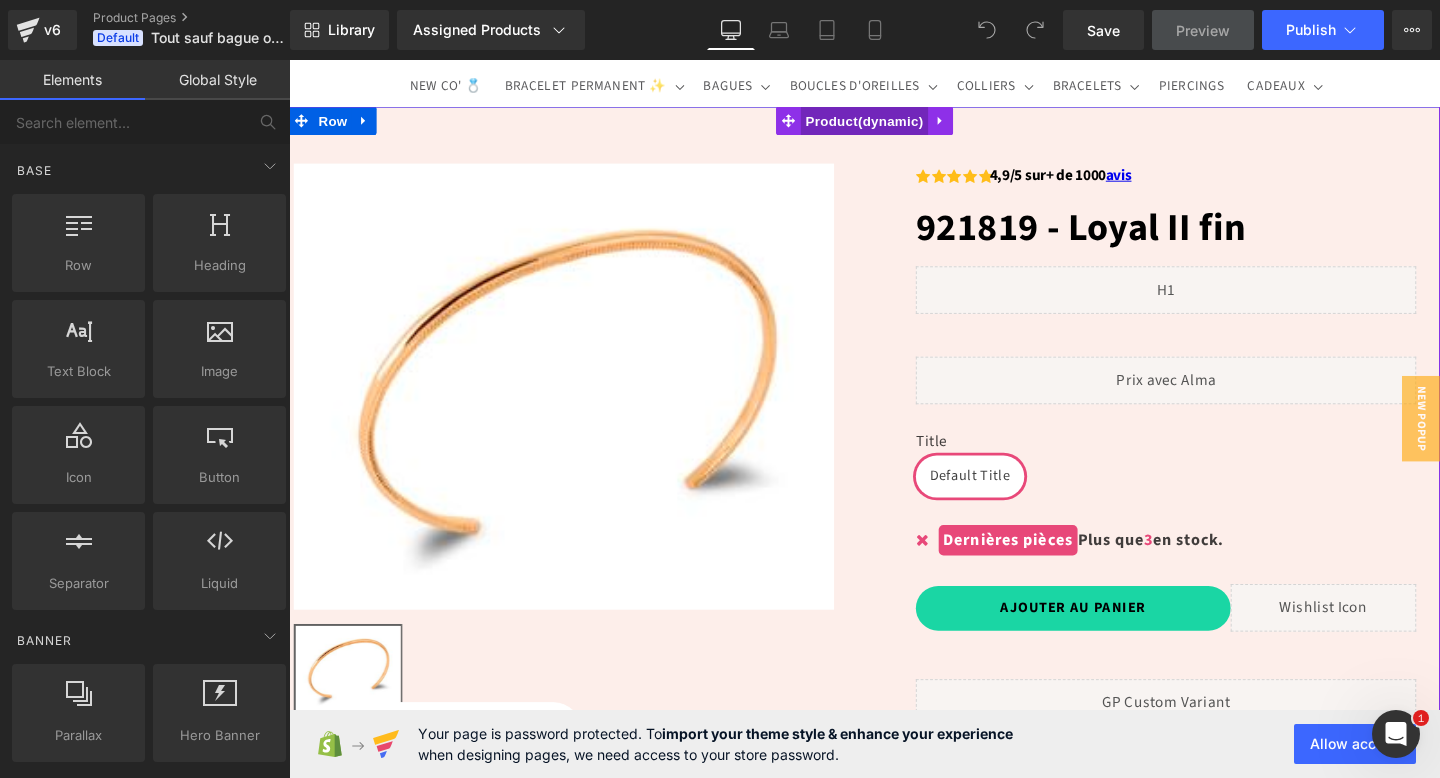 click on "Product" at bounding box center [894, 124] 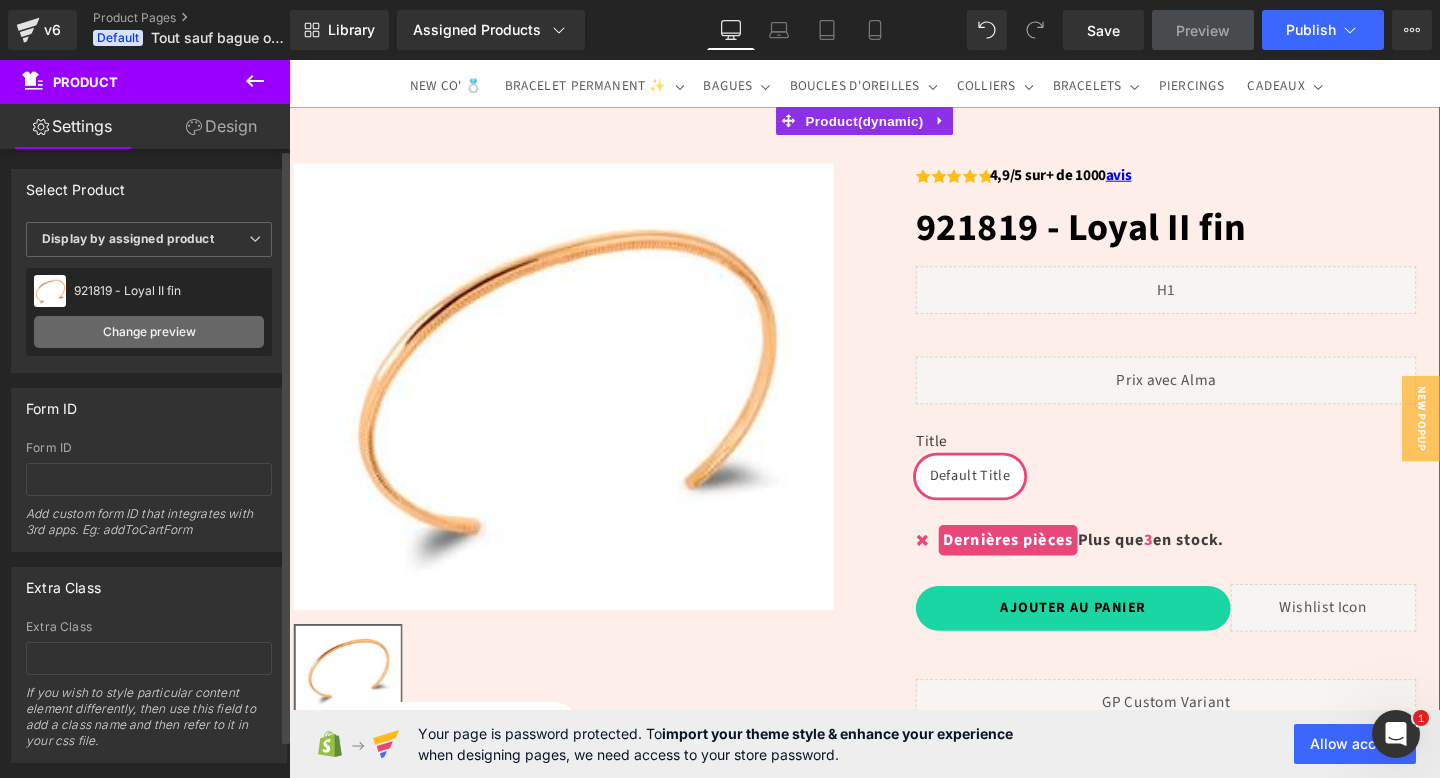 click on "Change preview" at bounding box center (149, 332) 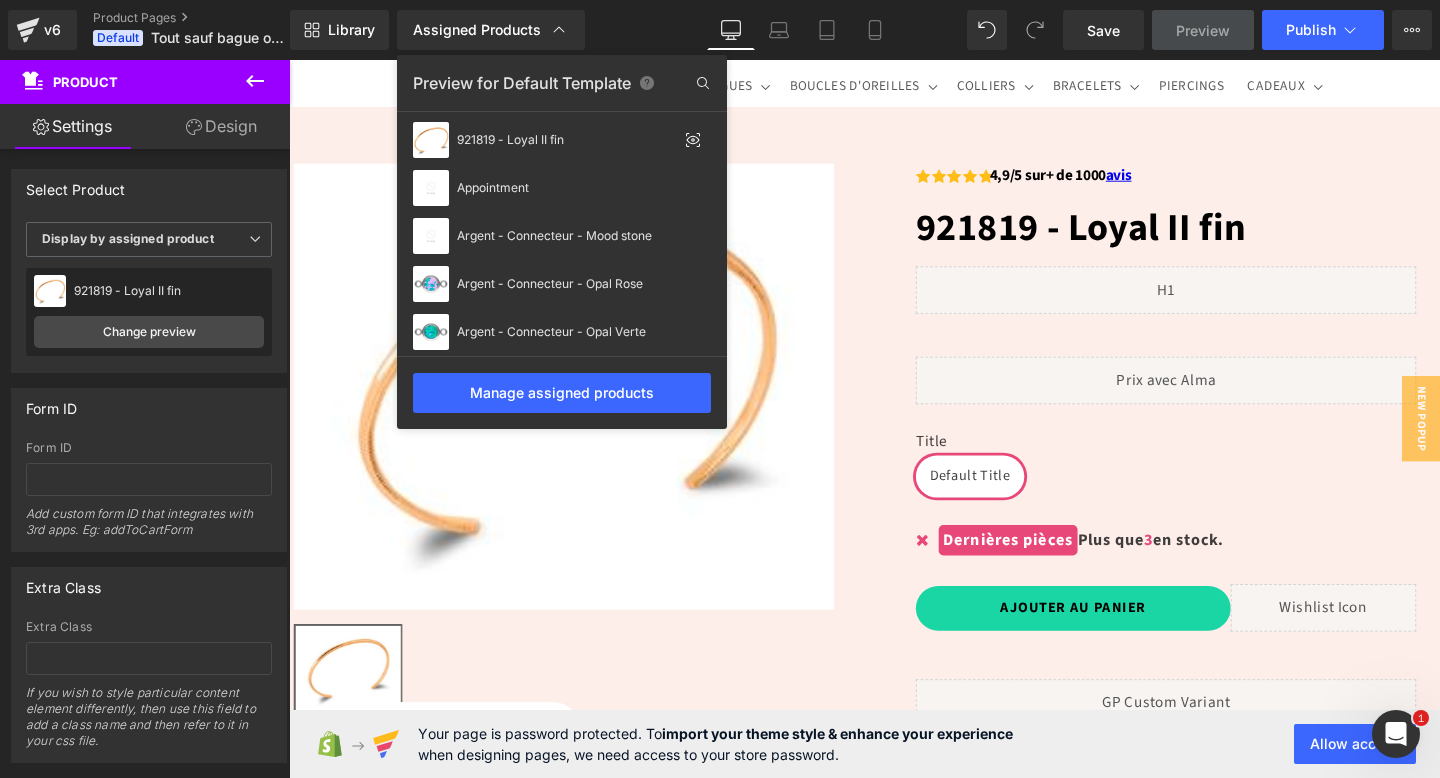 click on "Preview for Default Template" at bounding box center (562, 83) 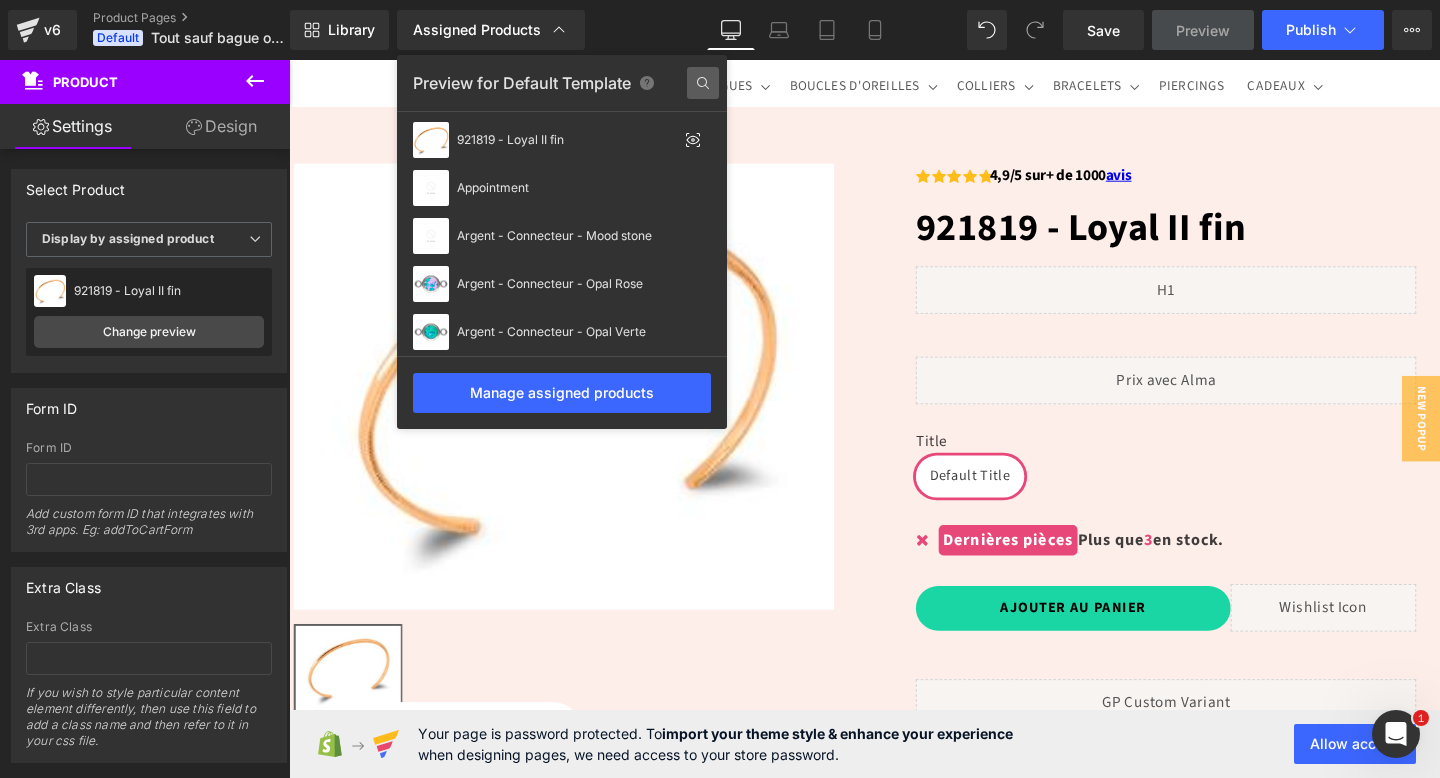 click 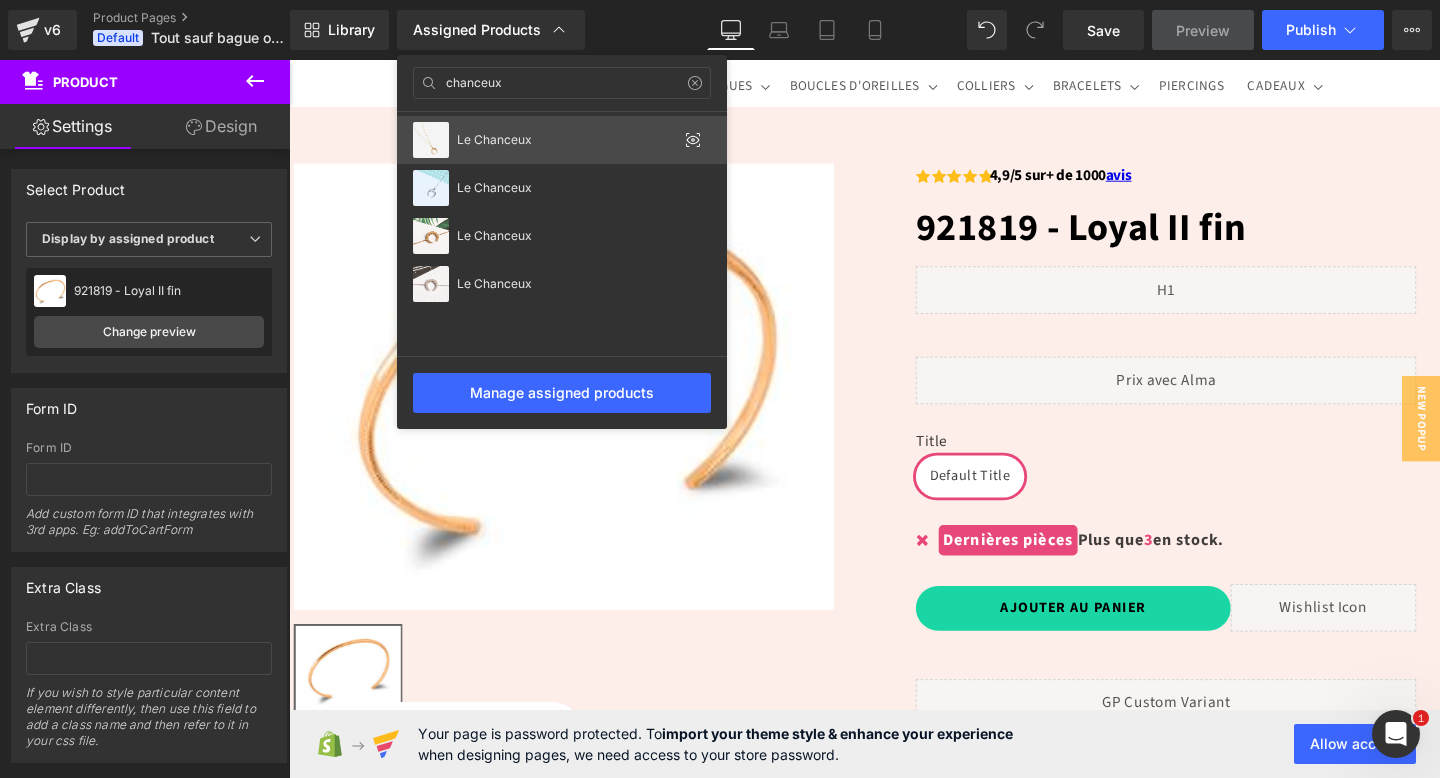 type on "chanceux" 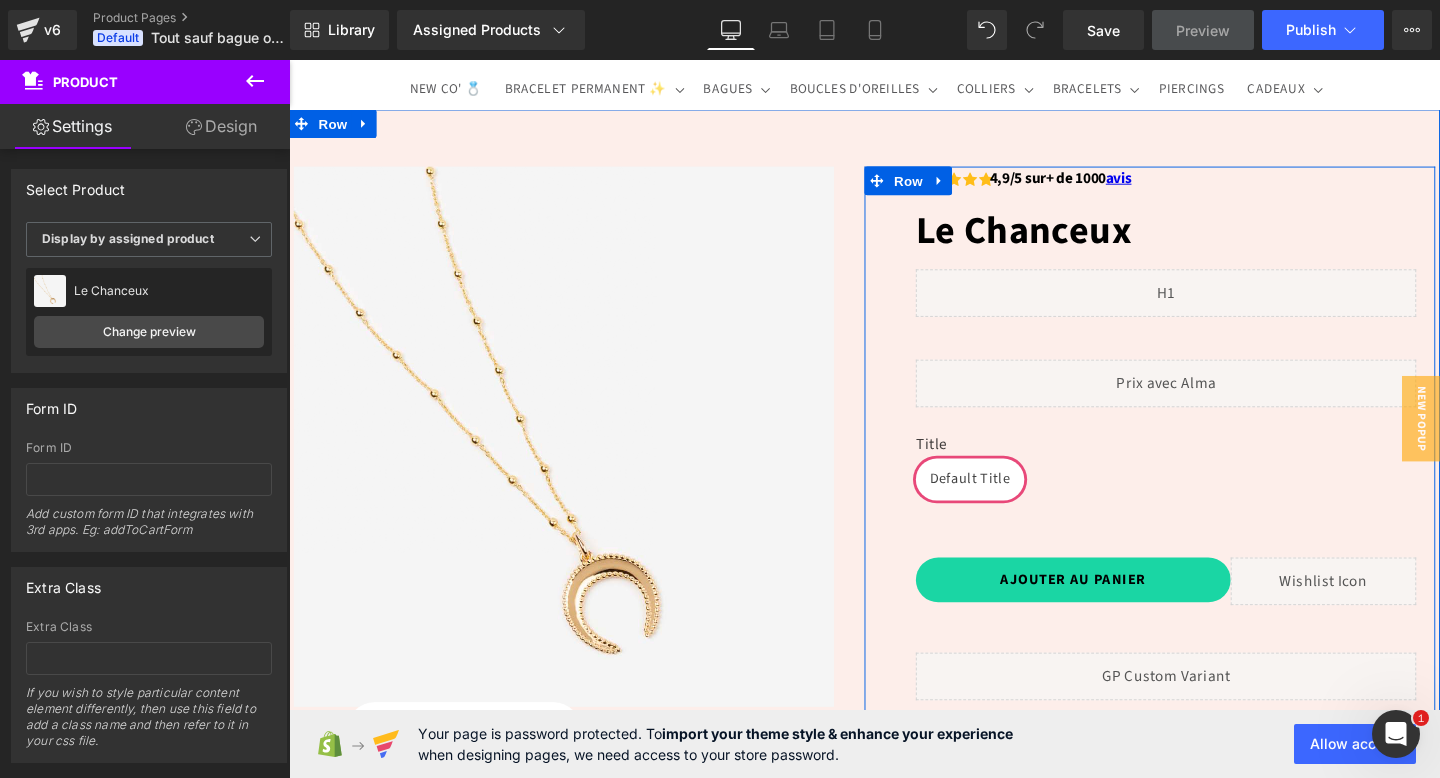 scroll, scrollTop: 39, scrollLeft: 0, axis: vertical 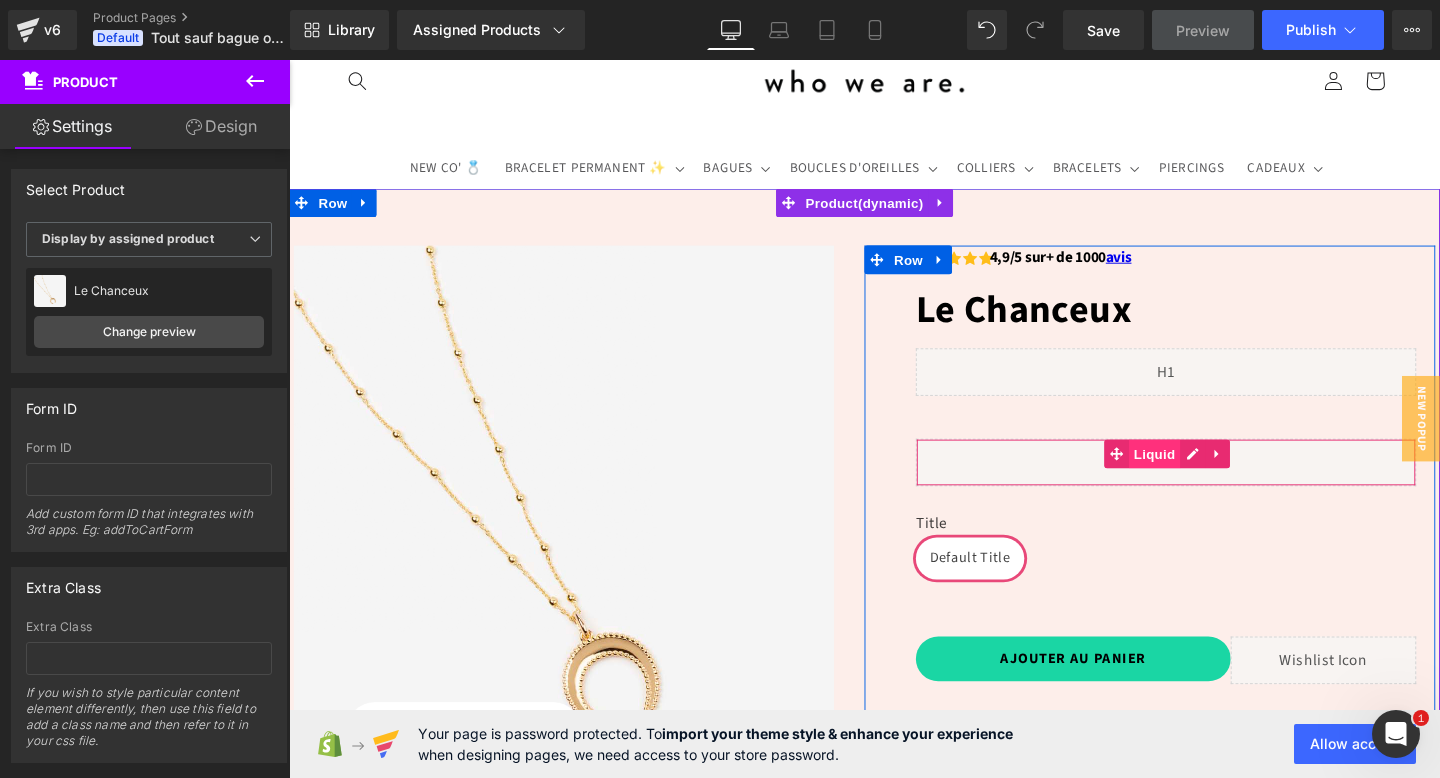 click on "Liquid" at bounding box center [1199, 474] 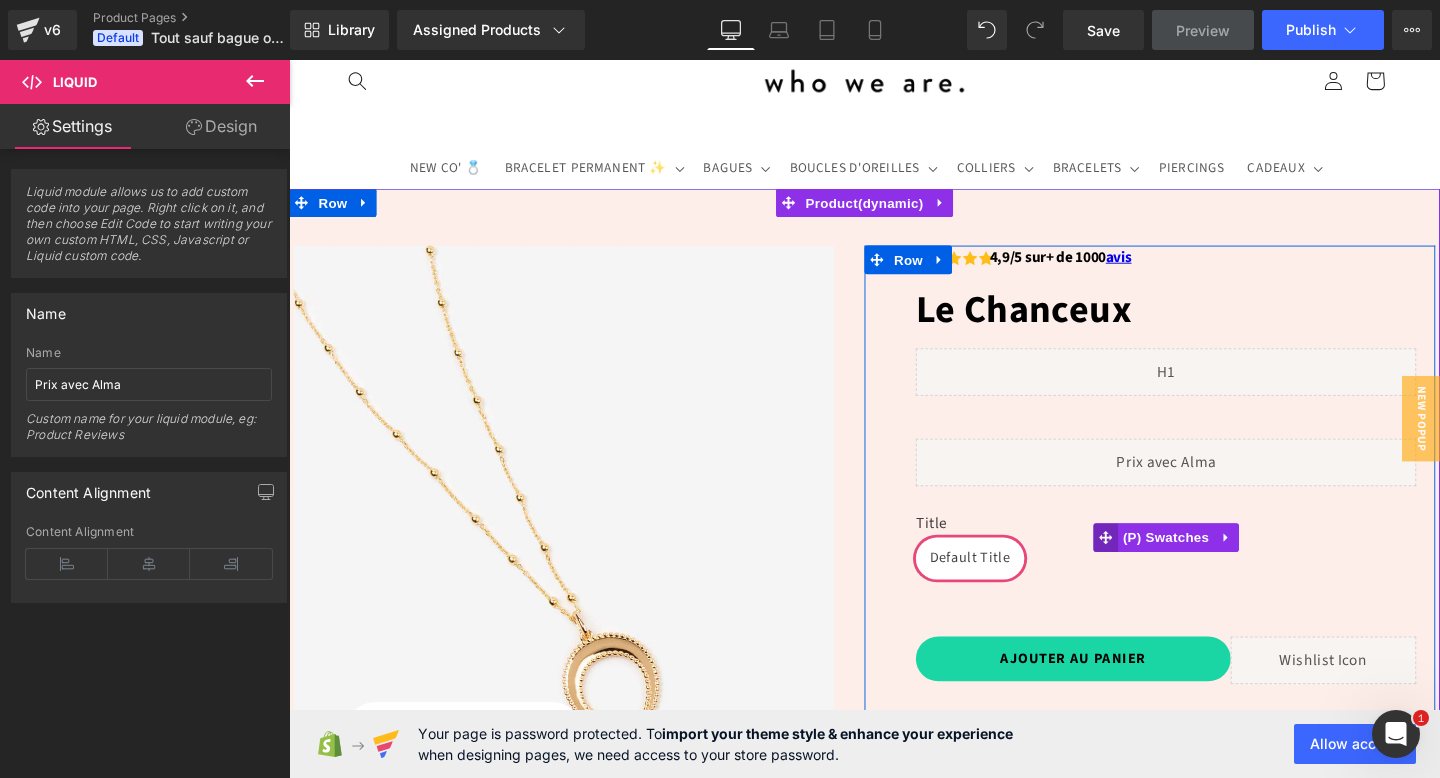 click 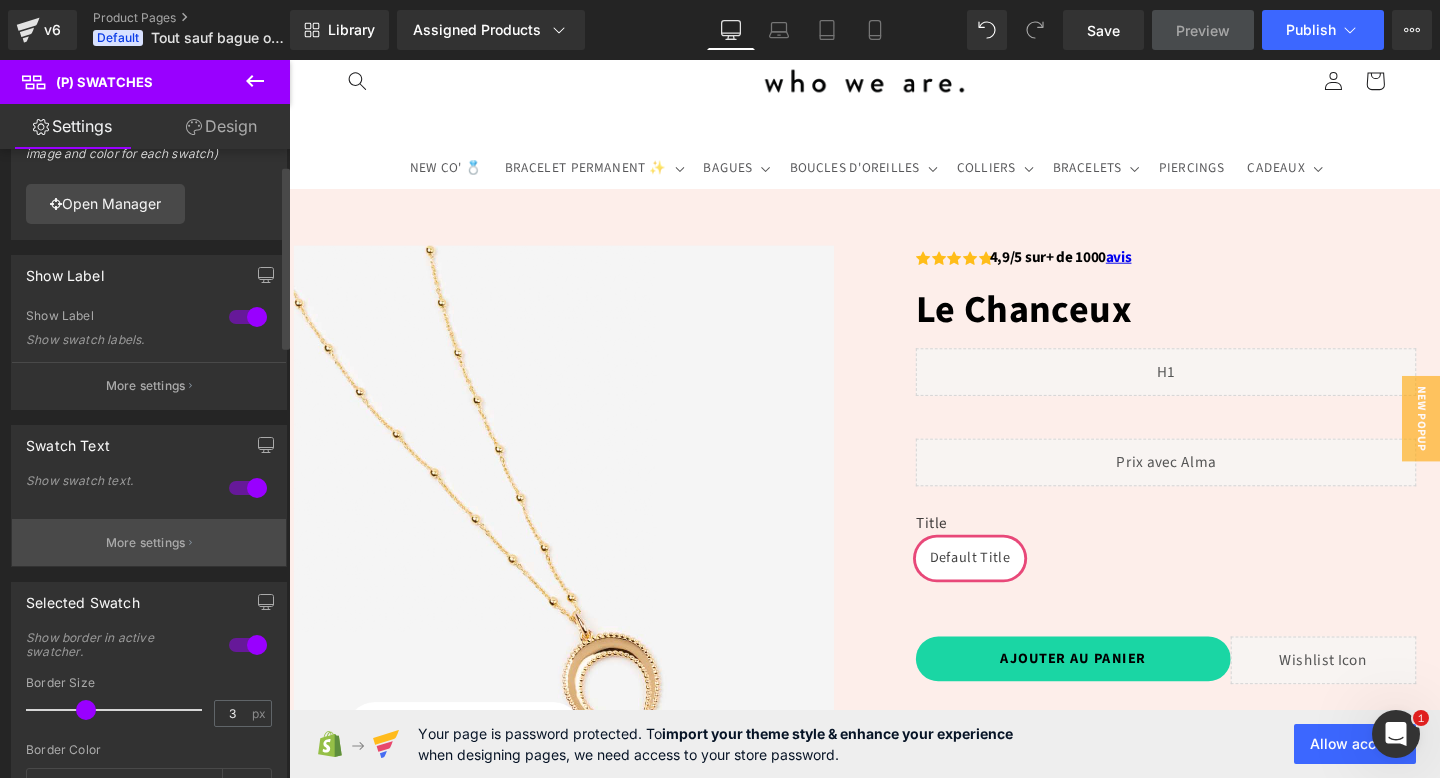 scroll, scrollTop: 0, scrollLeft: 0, axis: both 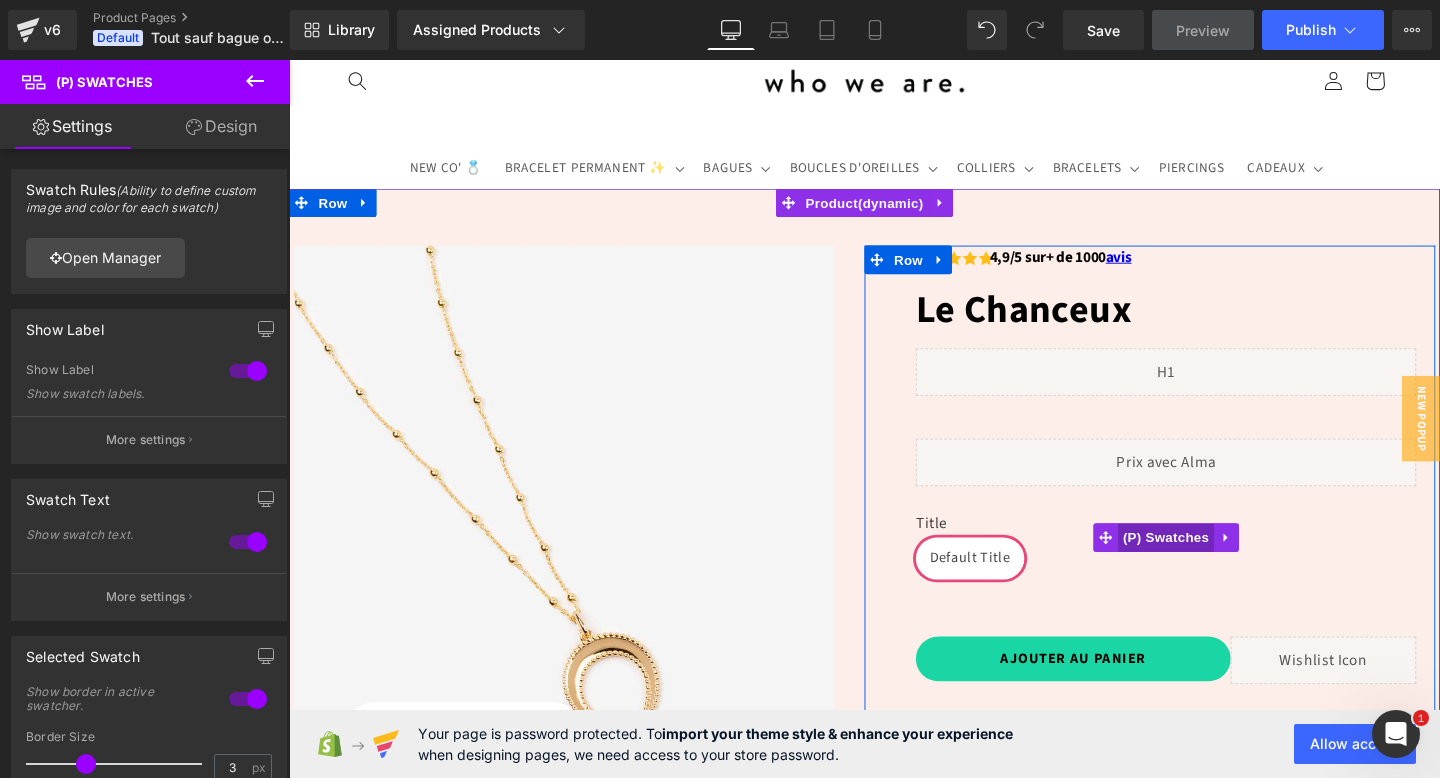 click on "(P) Swatches" at bounding box center [1211, 562] 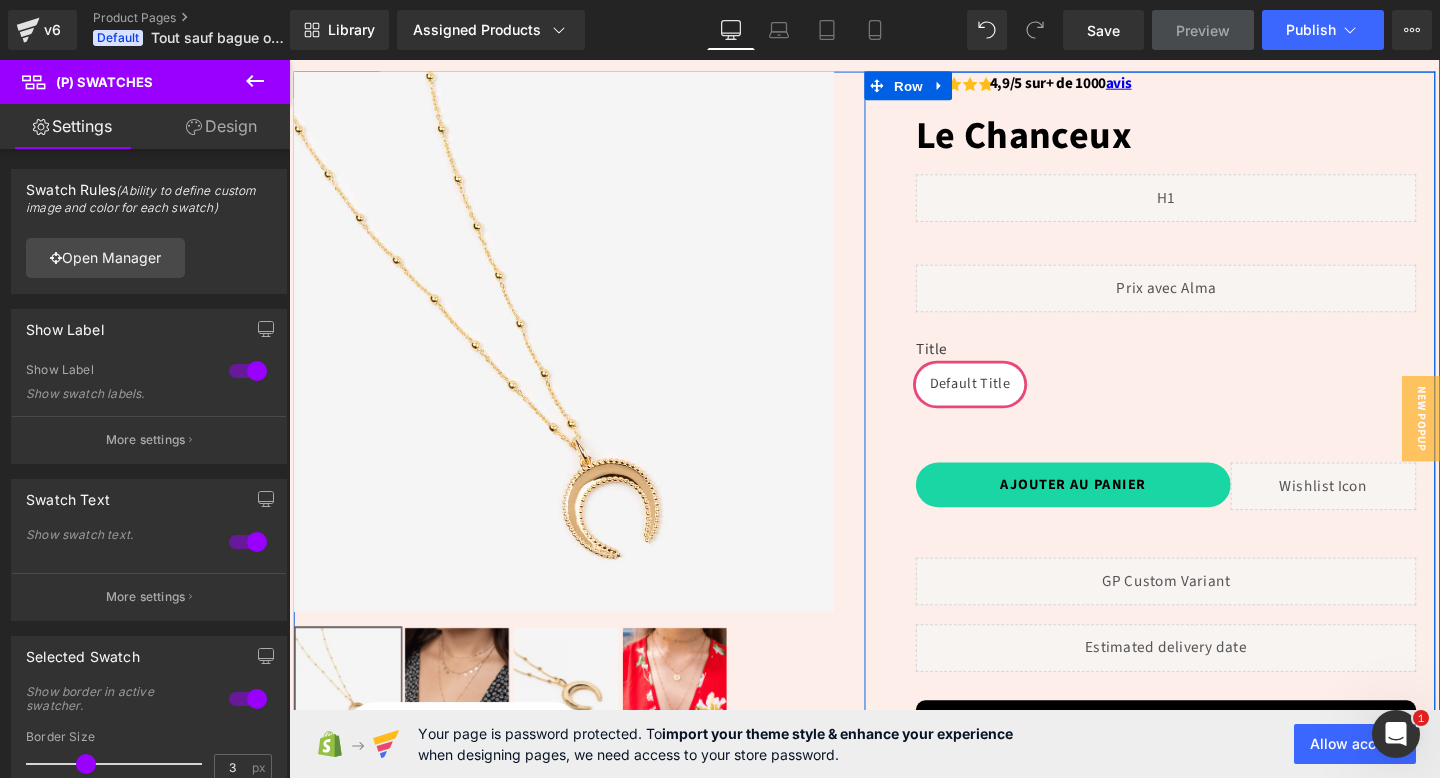 scroll, scrollTop: 0, scrollLeft: 0, axis: both 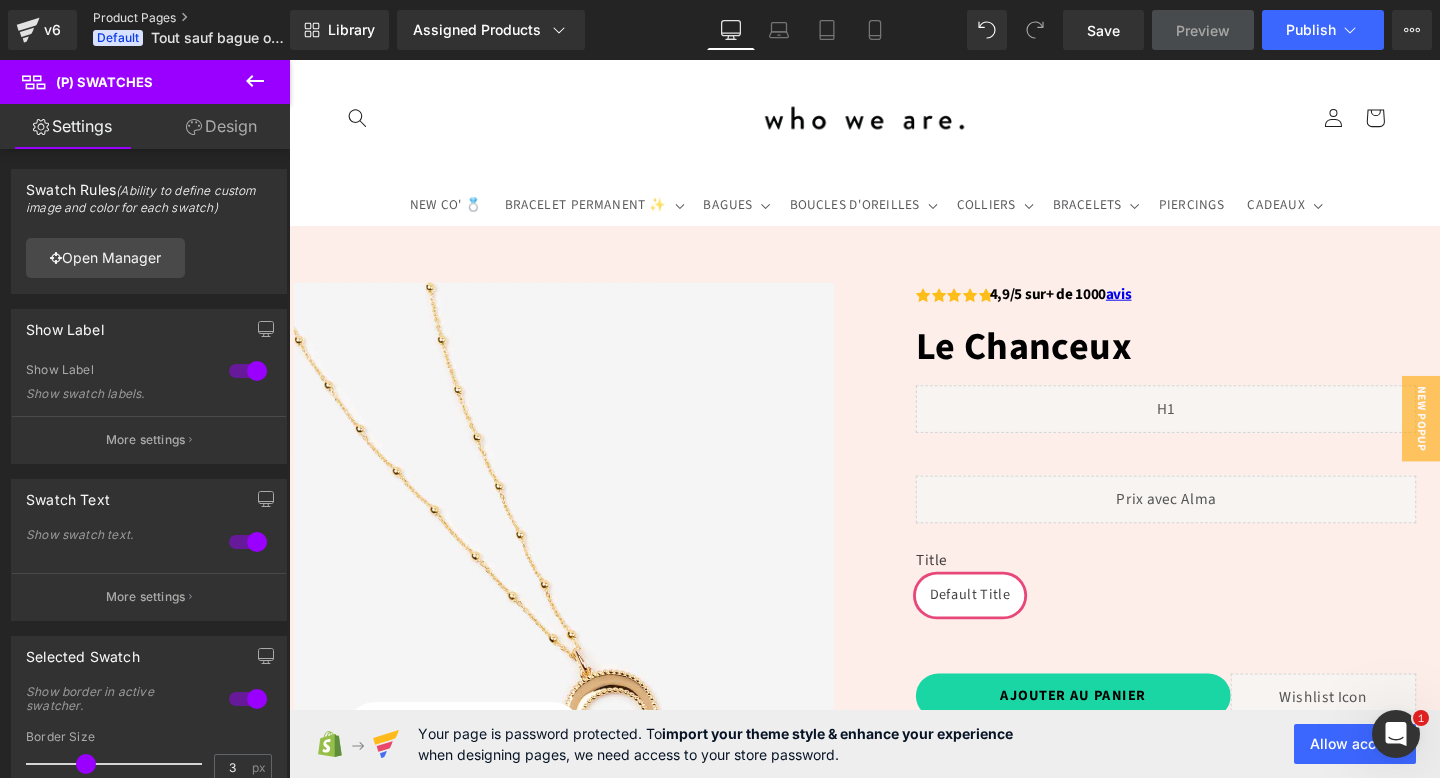 click on "Product Pages" at bounding box center (208, 18) 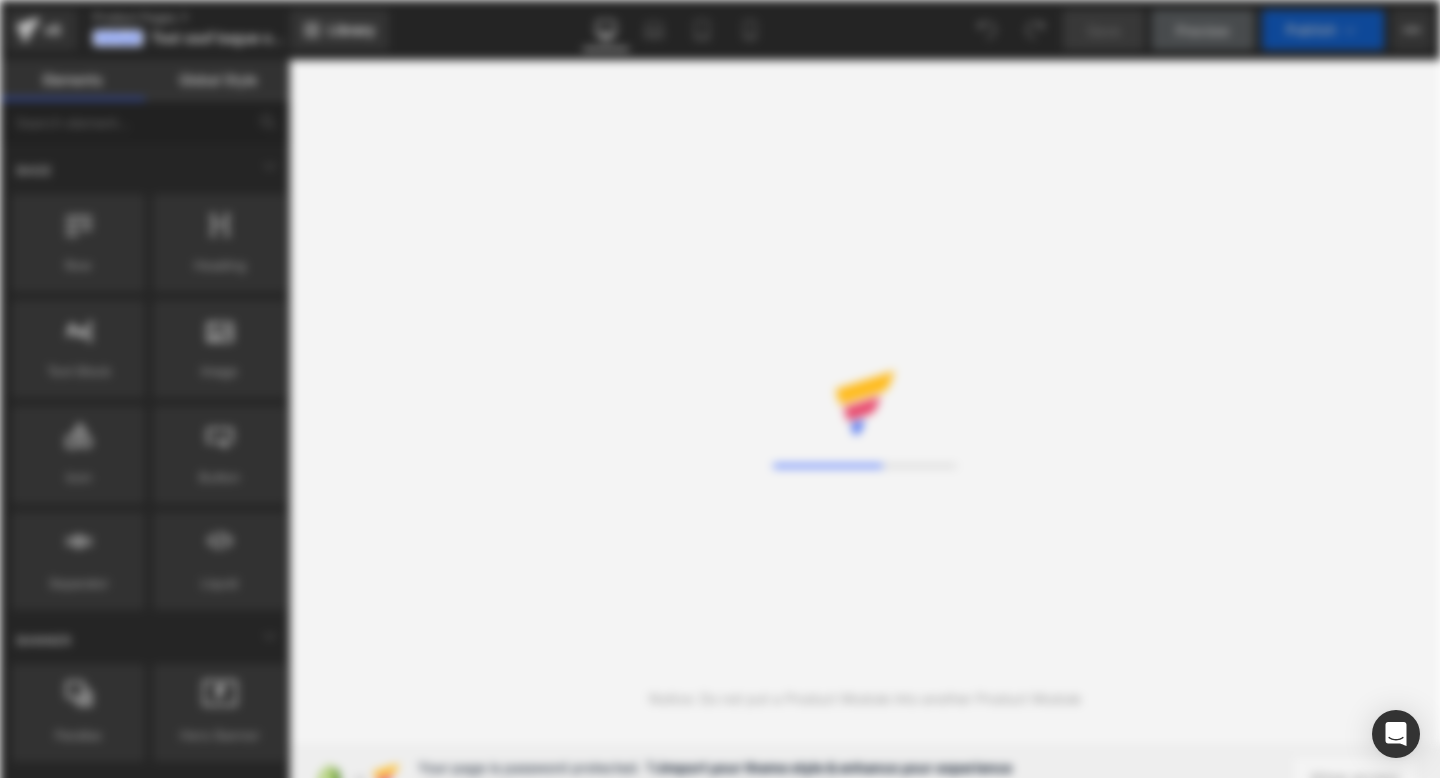 scroll, scrollTop: 0, scrollLeft: 0, axis: both 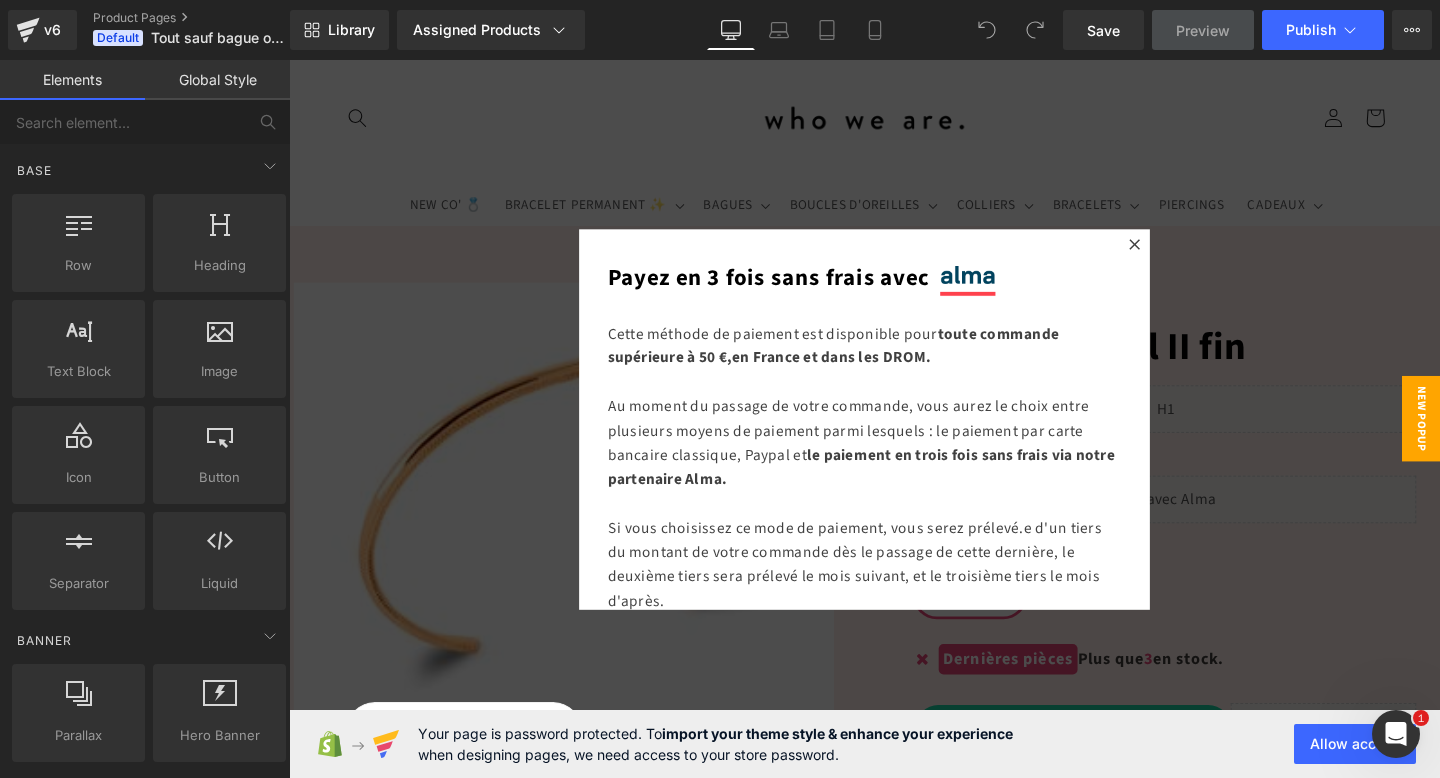 click at bounding box center [894, 437] 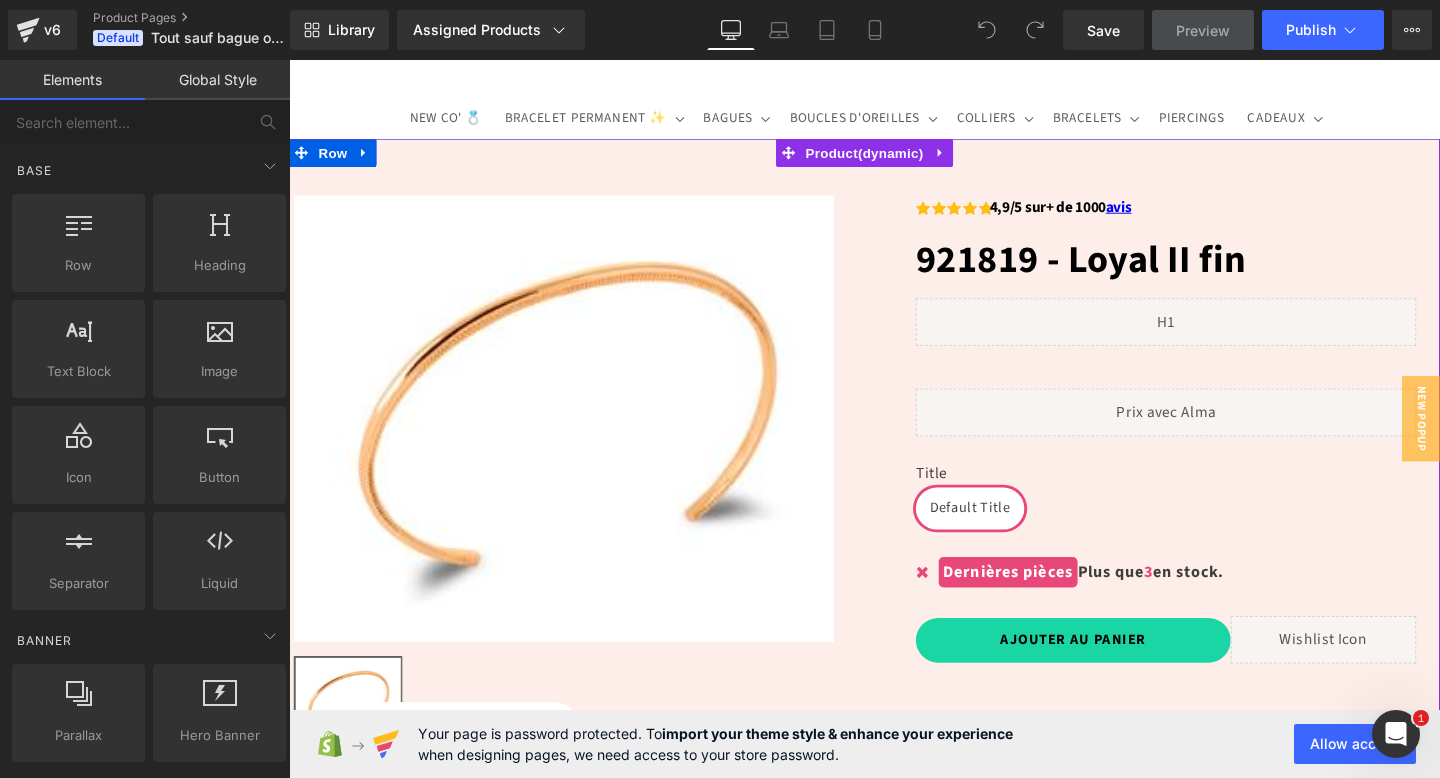 scroll, scrollTop: 92, scrollLeft: 0, axis: vertical 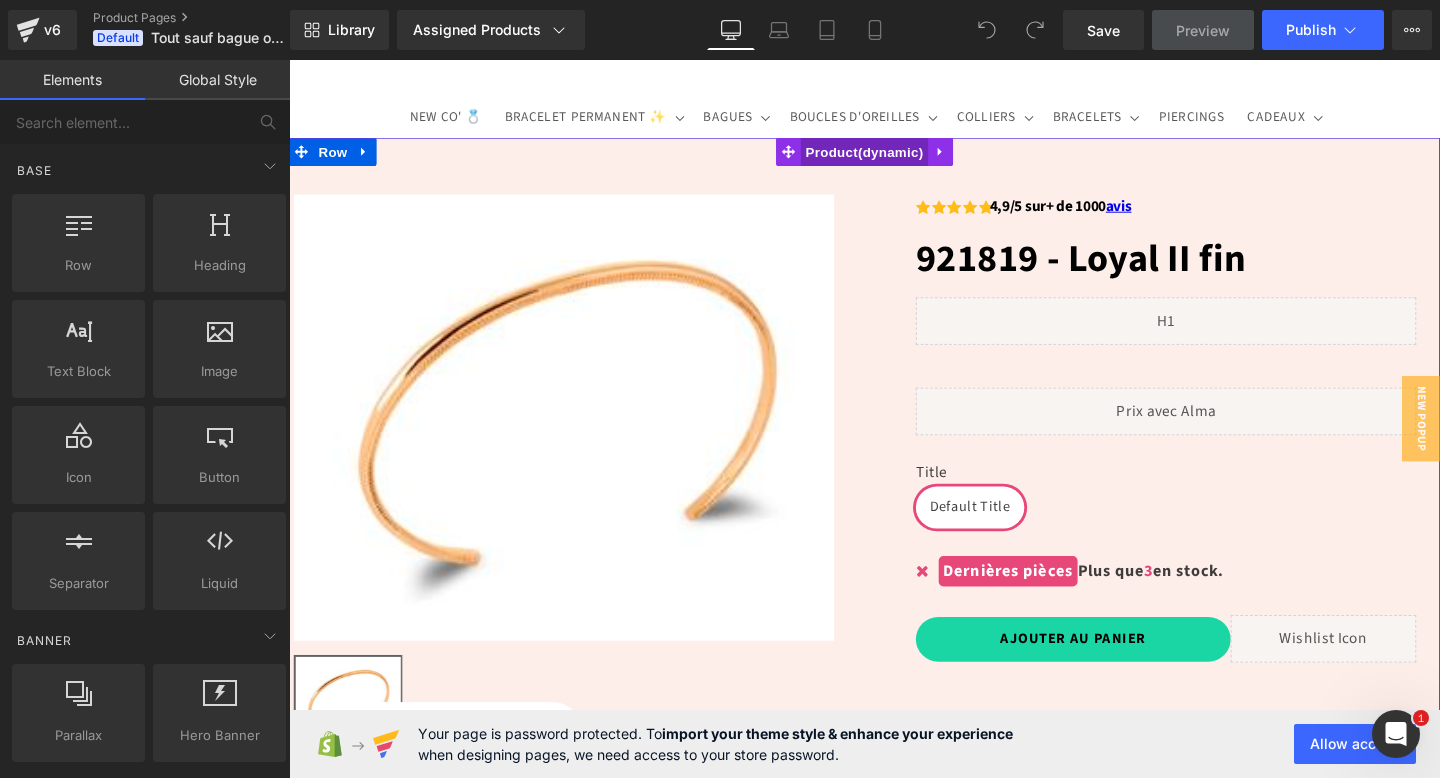 click on "Product" at bounding box center (894, 157) 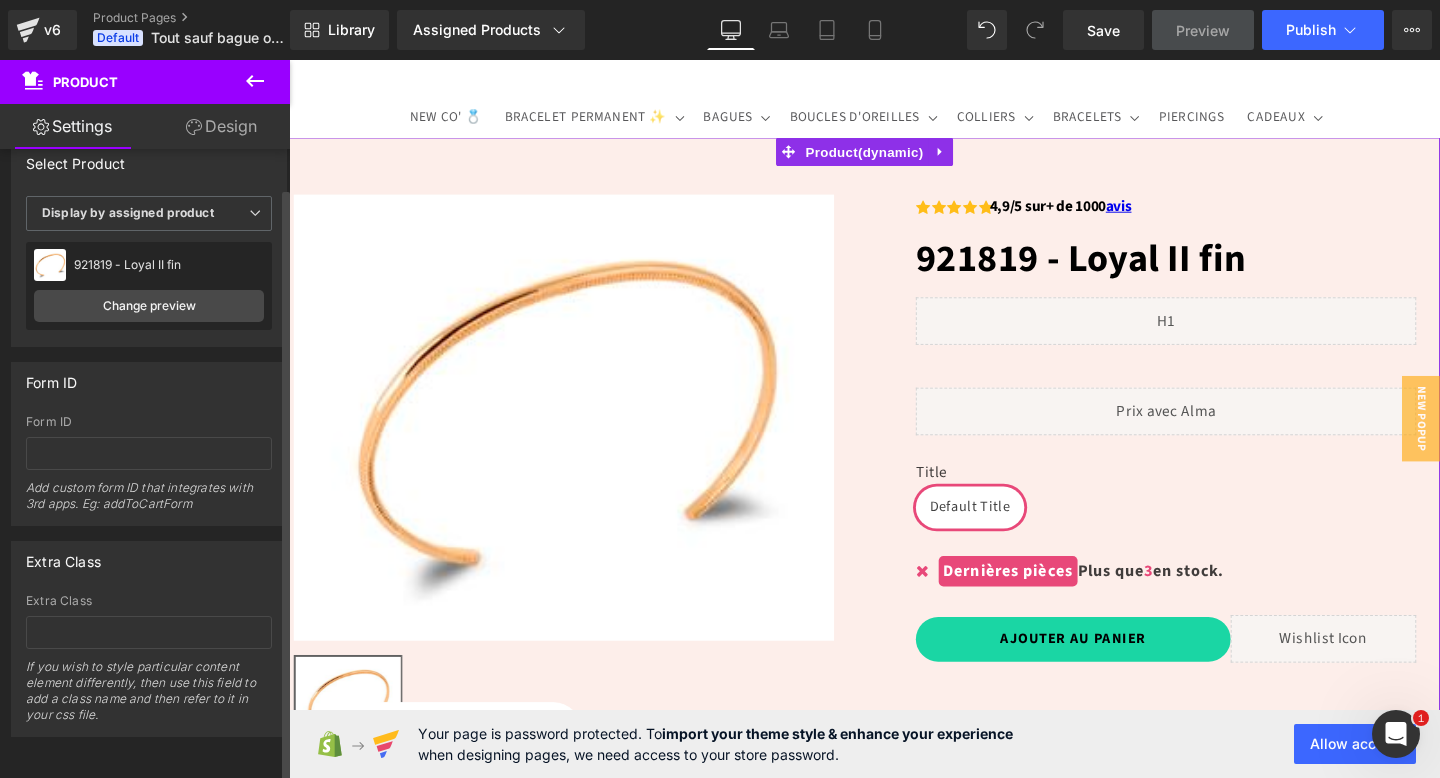 scroll, scrollTop: 0, scrollLeft: 0, axis: both 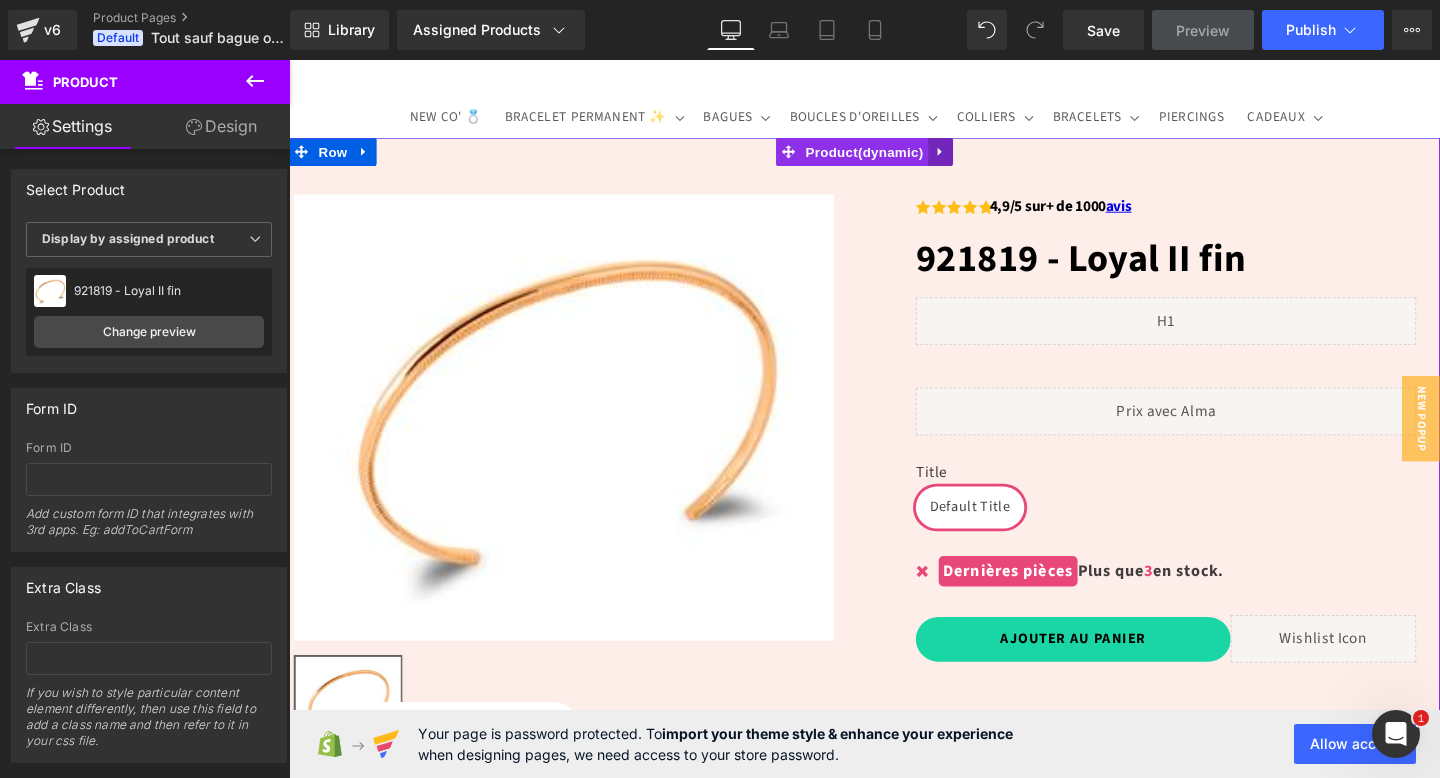 click at bounding box center [974, 157] 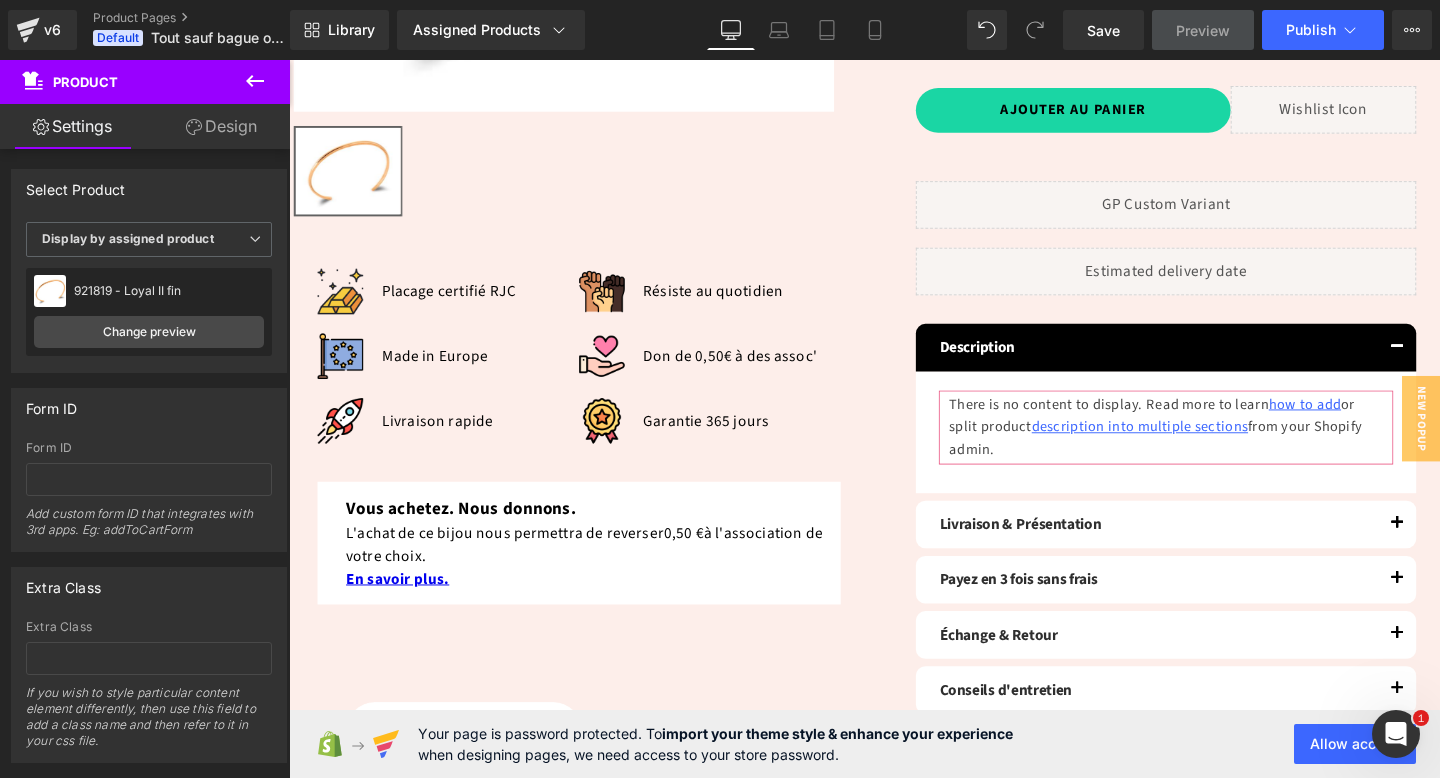 scroll, scrollTop: 630, scrollLeft: 0, axis: vertical 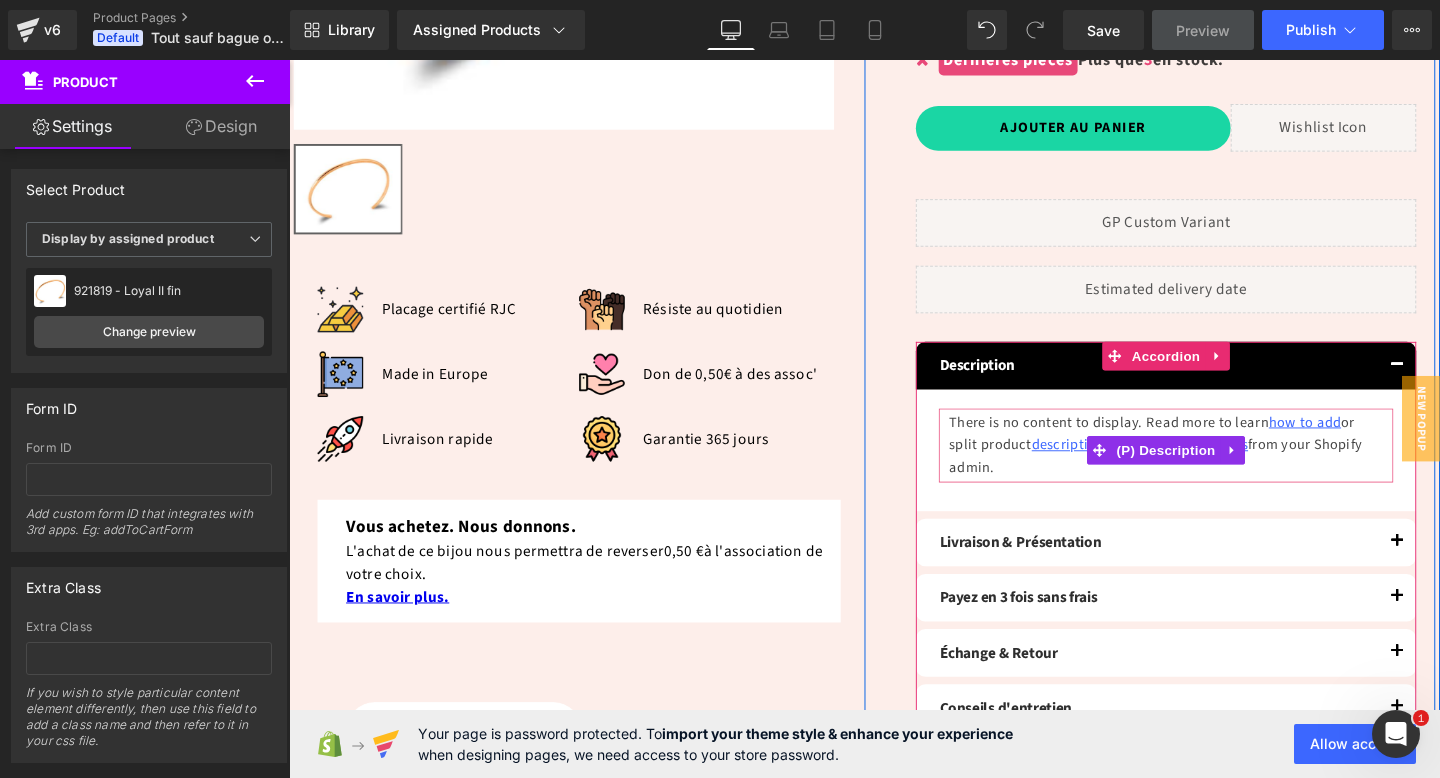 click on "There is no content to display. Read more to learn  how to add  or split product  description into multiple sections  from your Shopify admin." at bounding box center [1211, 465] 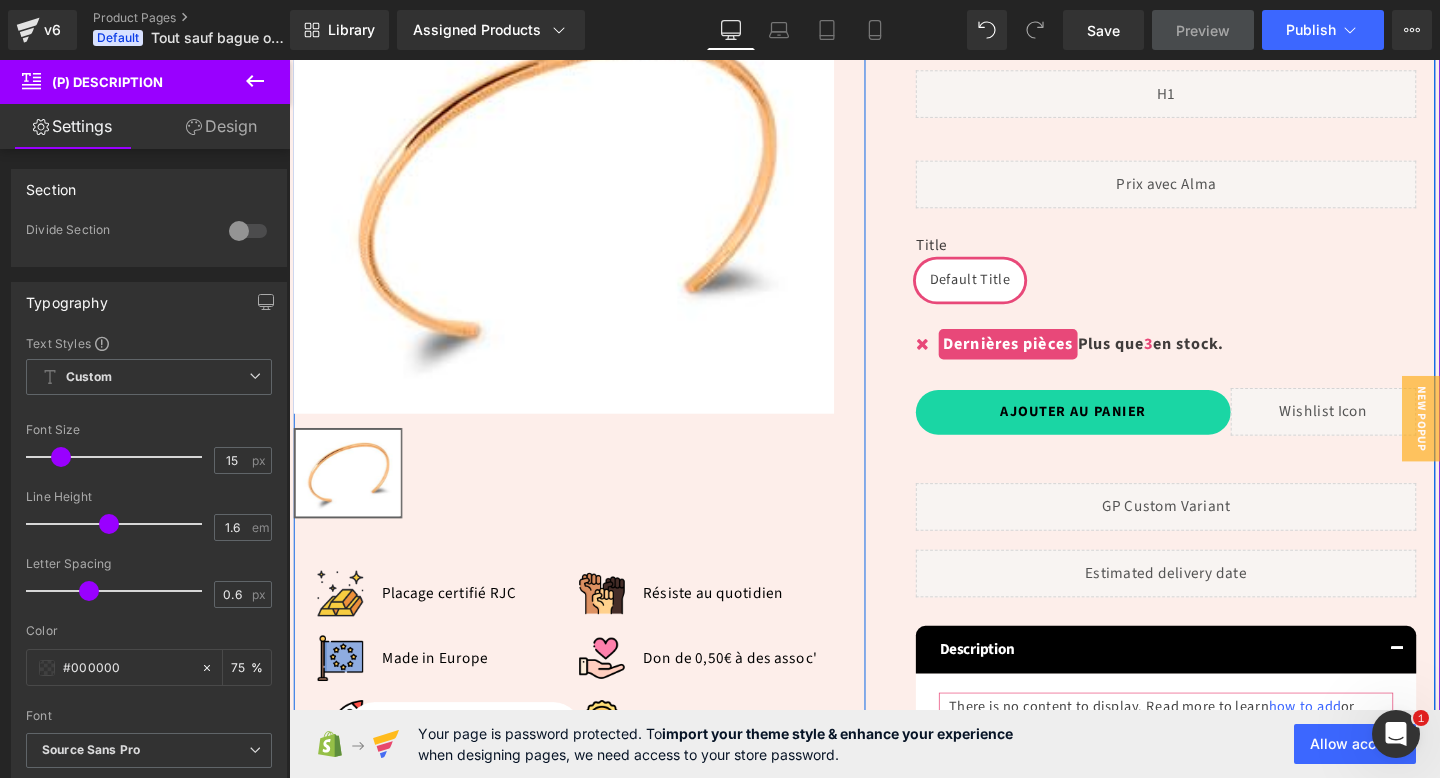 scroll, scrollTop: 330, scrollLeft: 0, axis: vertical 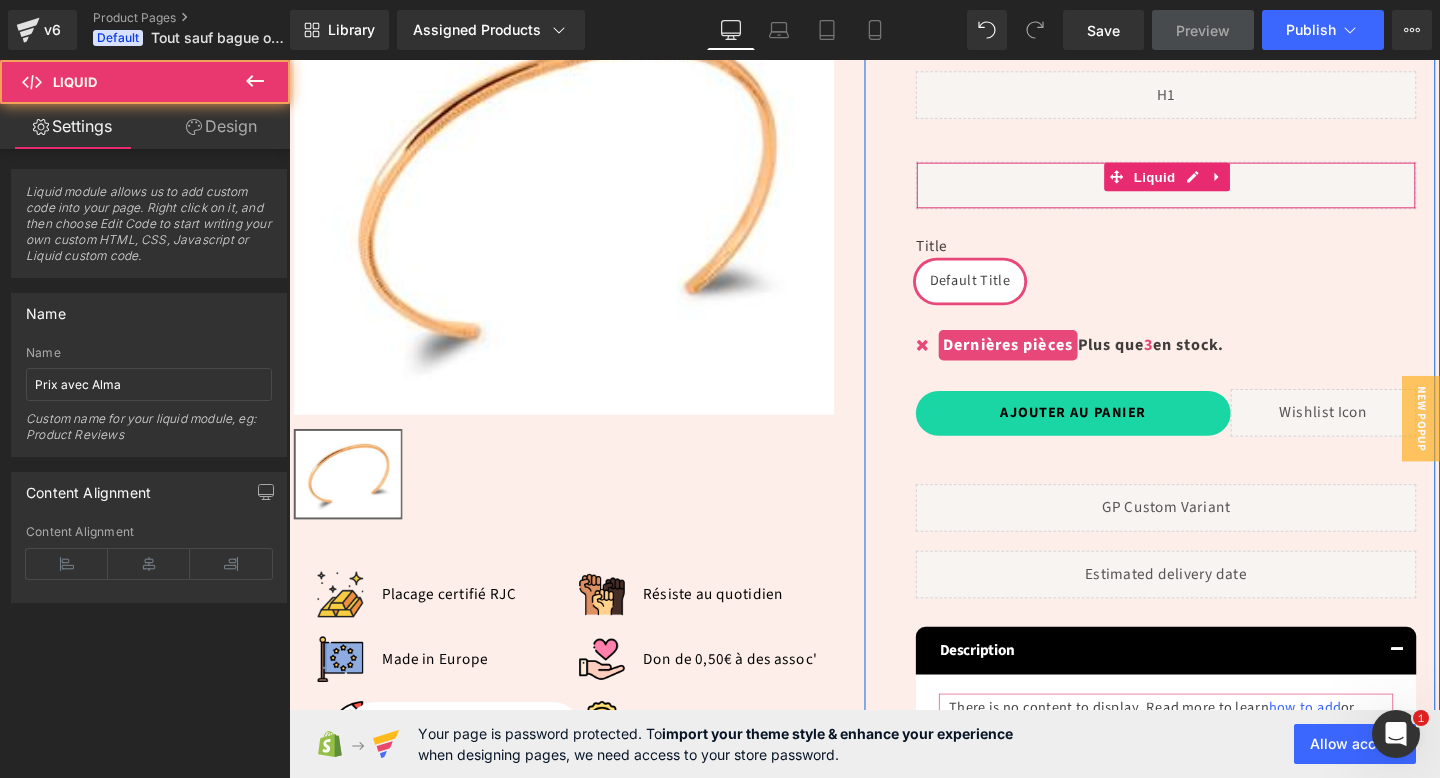 click on "Liquid" at bounding box center (1211, 192) 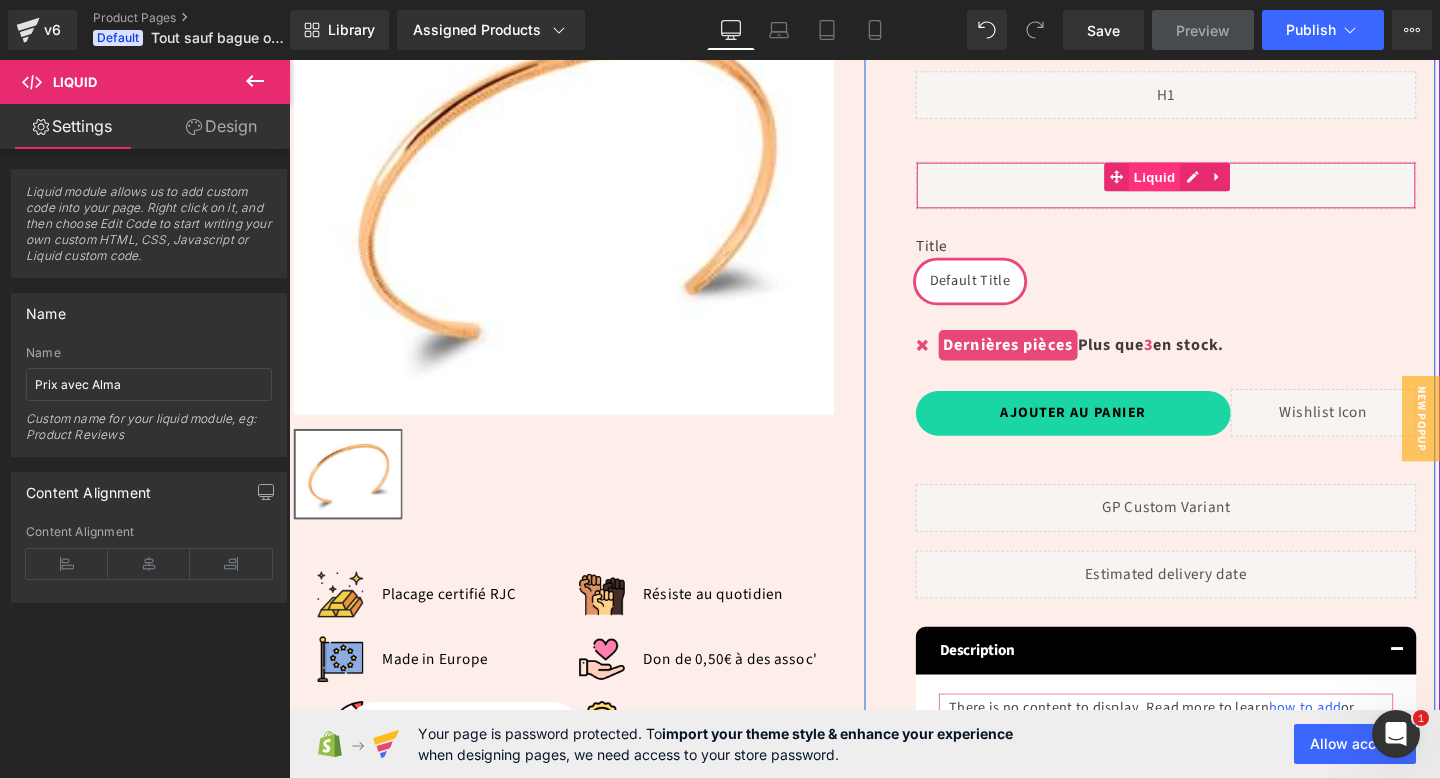 click on "Liquid" at bounding box center (1199, 183) 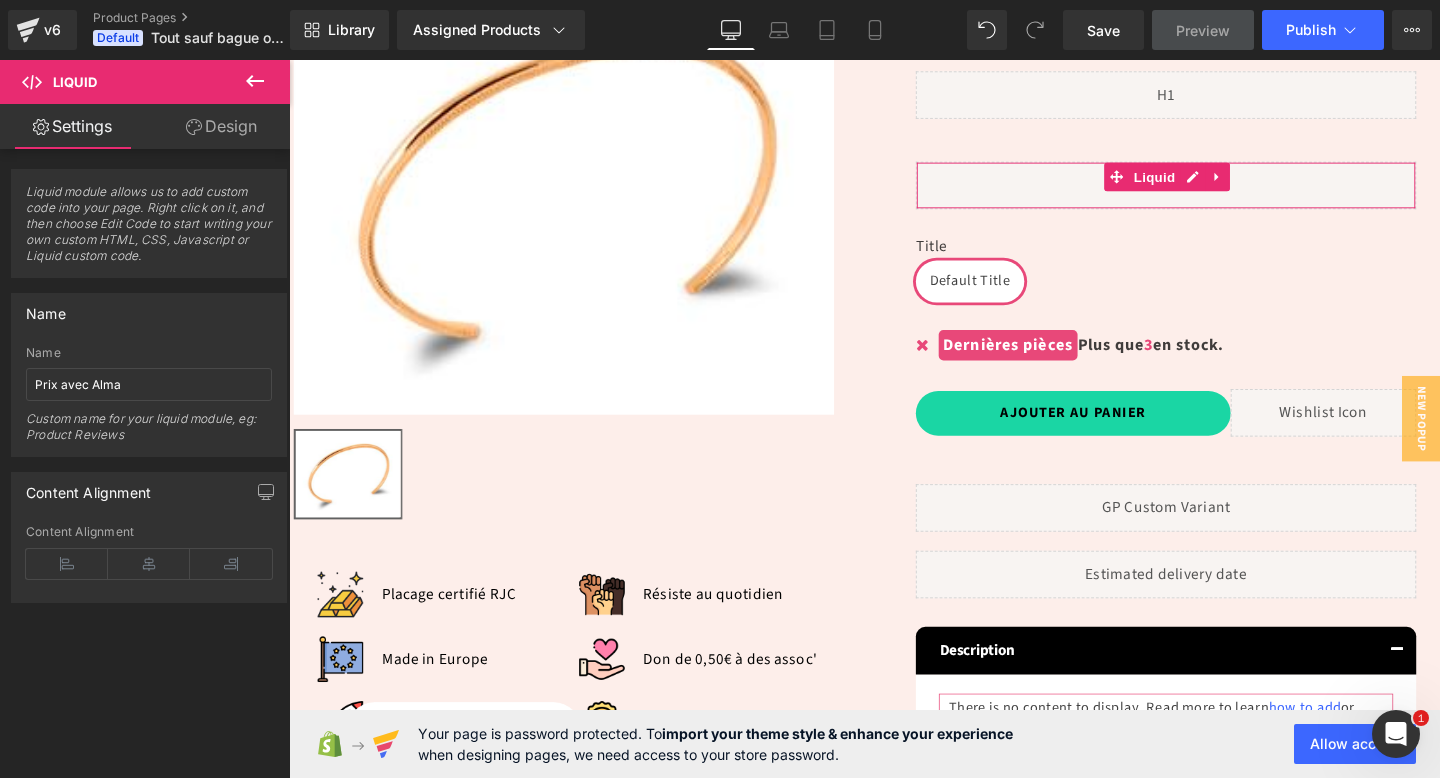 click on "Design" at bounding box center (221, 126) 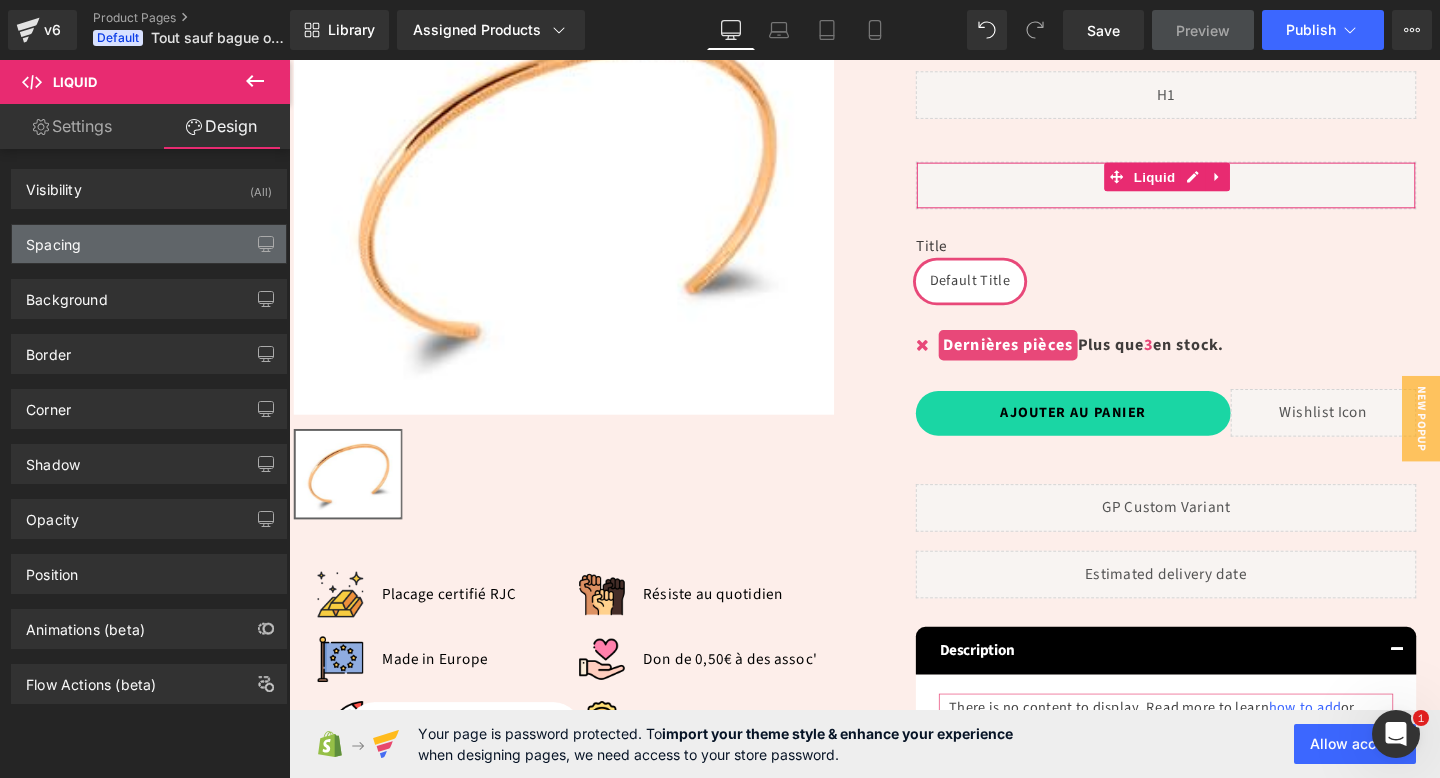 click on "Spacing" at bounding box center [149, 244] 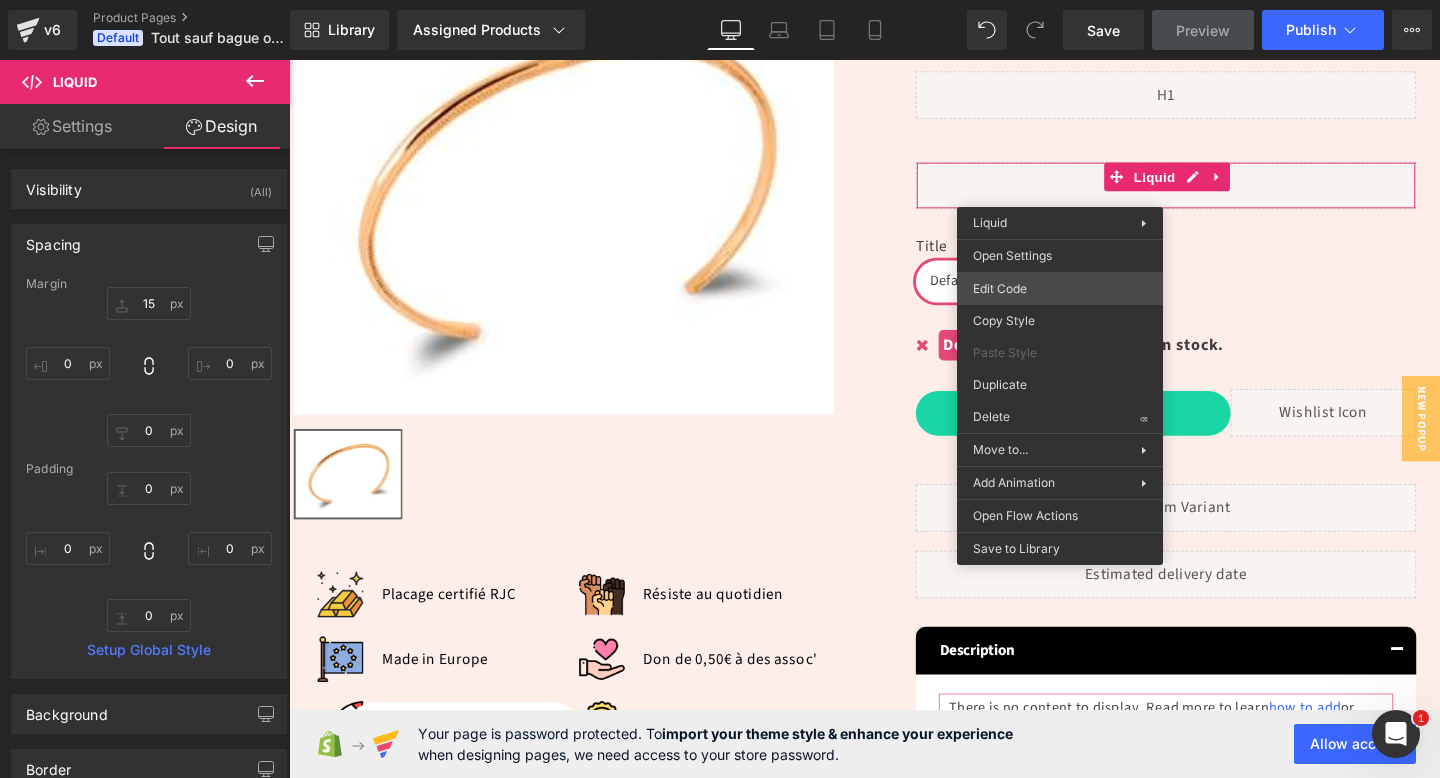 click on "Liquid  You are previewing how the   will restyle your page. You can not edit Elements in Preset Preview Mode.  v6 Product Pages  Default  Tout sauf bague ou bracelet - 25% VP Library Assigned Products  Preview for Default Template
921819 - Loyal II fin Appointment Argent - Connecteur - Mood stone Argent - Connecteur - Opal Rose Argent - Connecteur - Opal Verte Argent - Pendant - Opal Blanche Argent - Pendant - Opal Bleue Bague permanente Bague permanente Bracelet paris test Bracelet Permanent Chaine 1 - AR - Rope chain Chaine 1 - GF - Rope chain Chaine 10 - GF - Fine chaine - 153 Chaine 11 - AR - Cylinder Bar and Link Chain Chaine 11 - GF - Cylinder Bar and Link Chain Chaine 11 - GF - new - Starburst Oval Disc Chain Chaine 11 - new - AR - Flat Starburst Oval Disc Chaine 12 - AG - chaine dapped space Chaine 12 - AR - Rounded Venetian Reverse Manage assigned products Desktop Desktop Laptop Tablet Mobile Save Preview Publish Scheduled View Live Page View with current Template  Optimize" at bounding box center [720, 0] 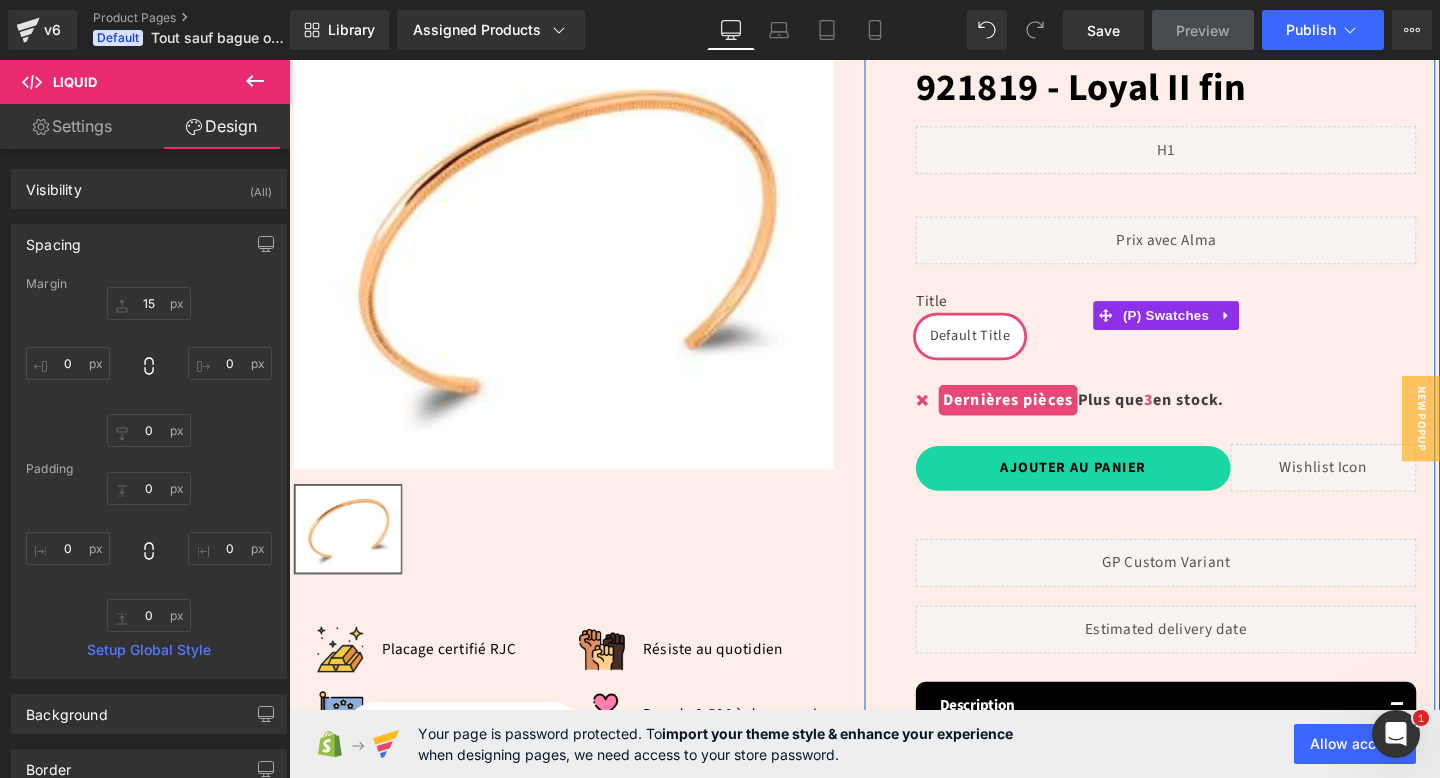 scroll, scrollTop: 266, scrollLeft: 0, axis: vertical 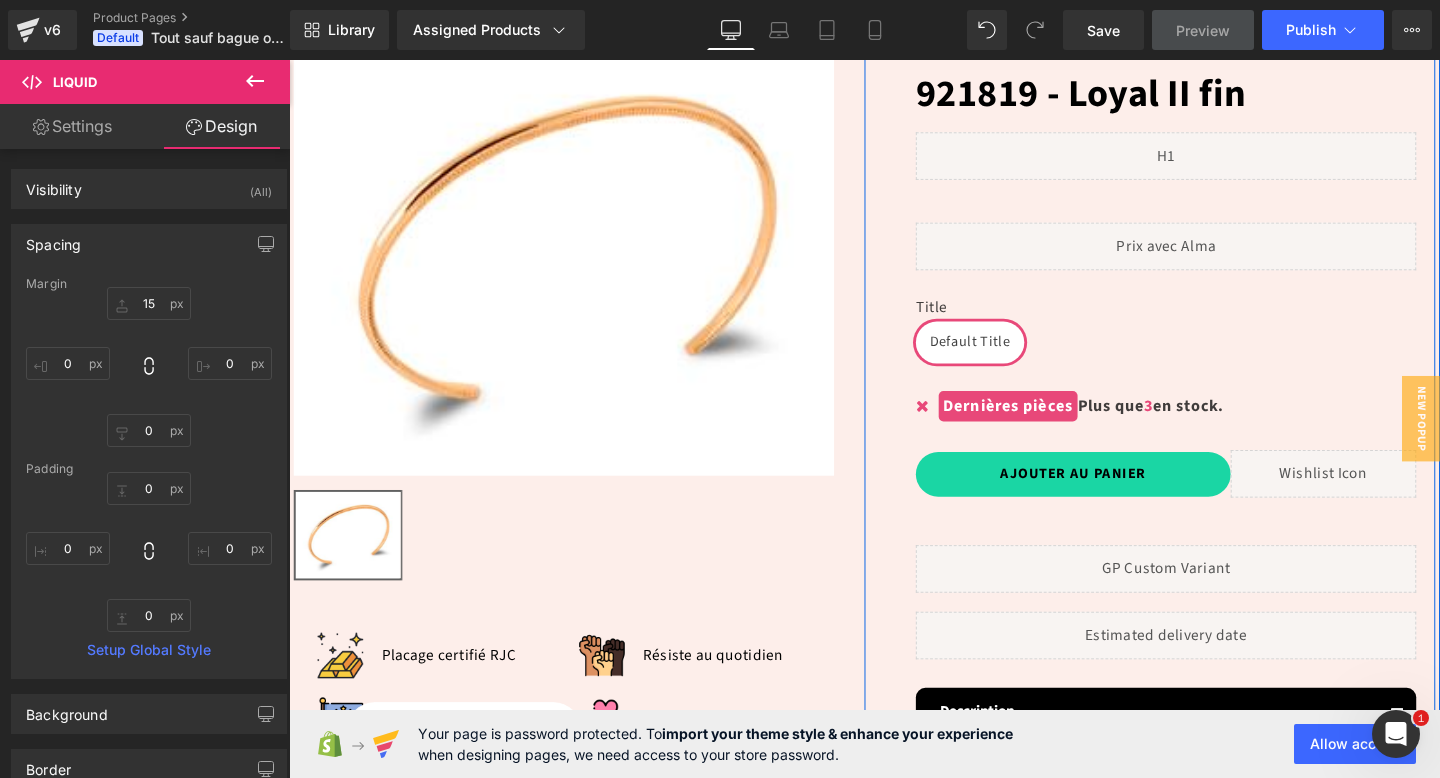 click on "Icon
Icon
Icon
Icon
Icon
Icon List Hoz
4,9/5 sur  + de 1000  avis
Text Block
Row
921819 - Loyal II fin
(P) Title Liquid         Liquid
Title
Default Title
(P) Swatches
3
Dernières pièces  Plus que   3  en stock.
(P) Stock Counter" at bounding box center [1211, 579] 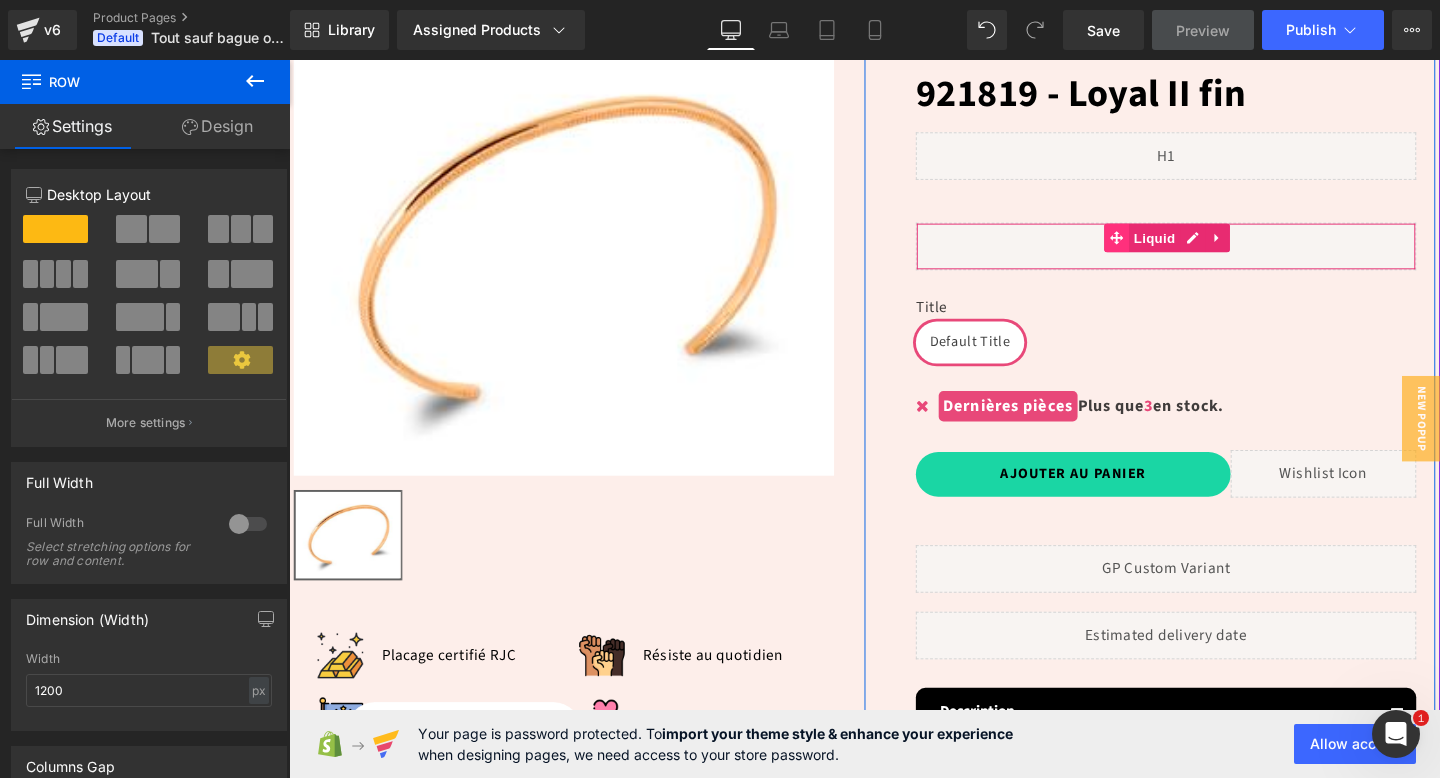 click at bounding box center [1159, 247] 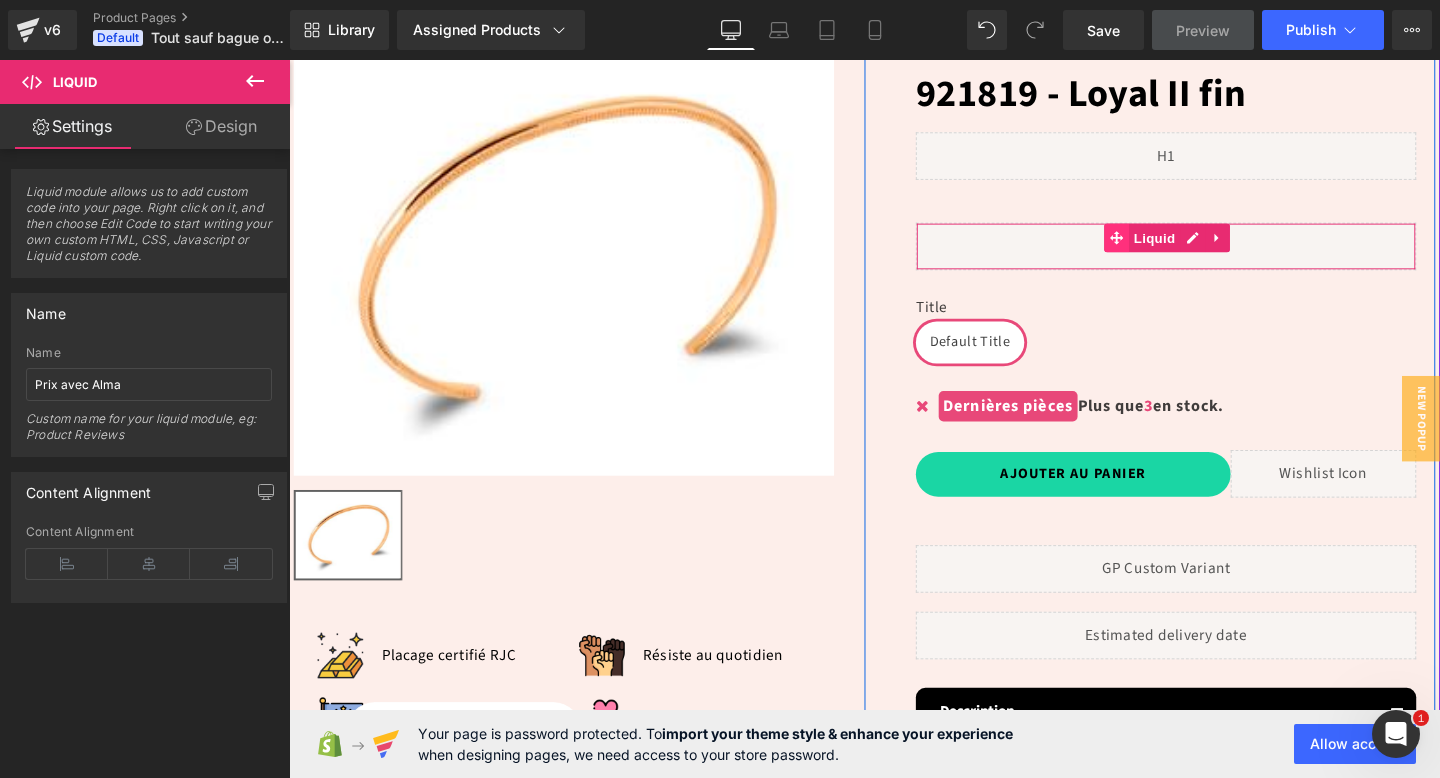 click 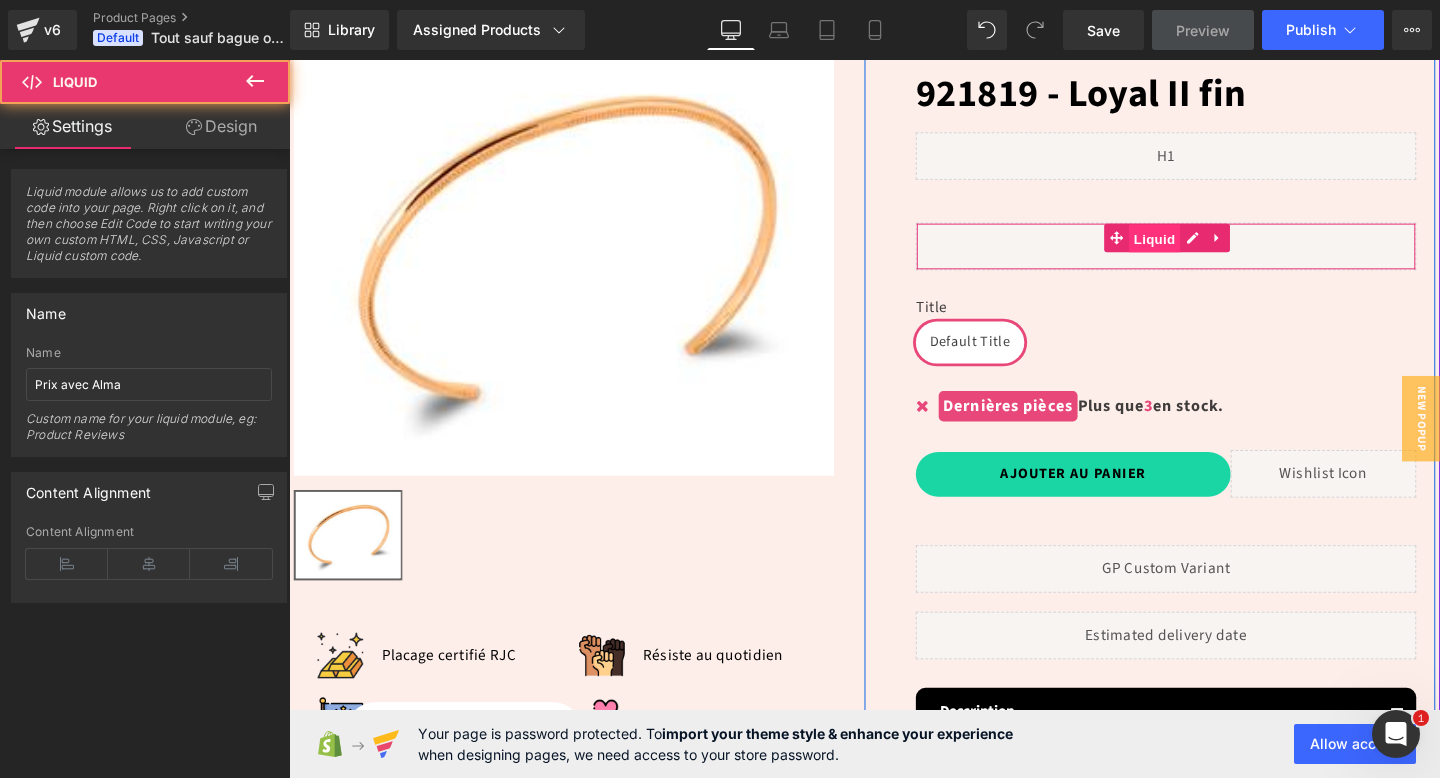 click on "Liquid" at bounding box center (1199, 248) 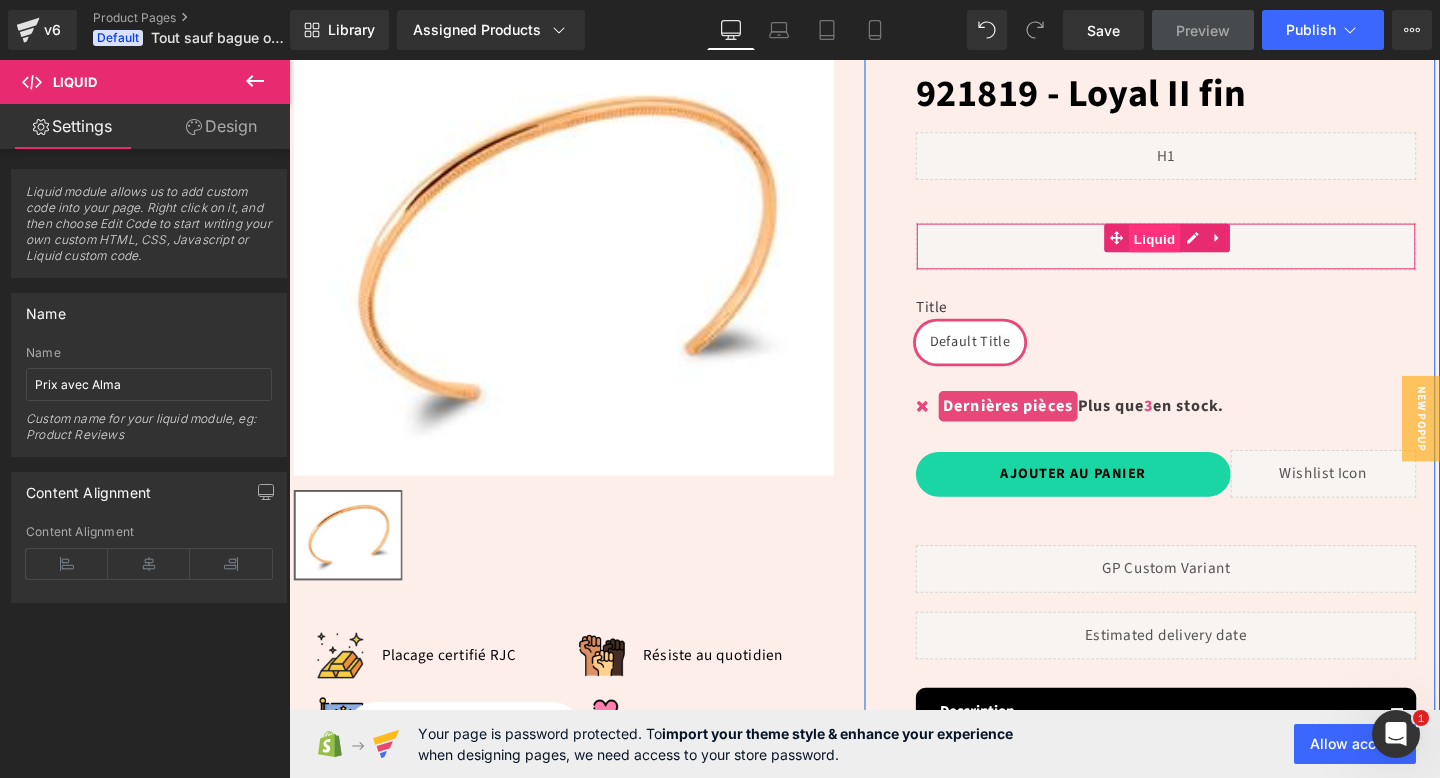 click on "Liquid" at bounding box center (1199, 248) 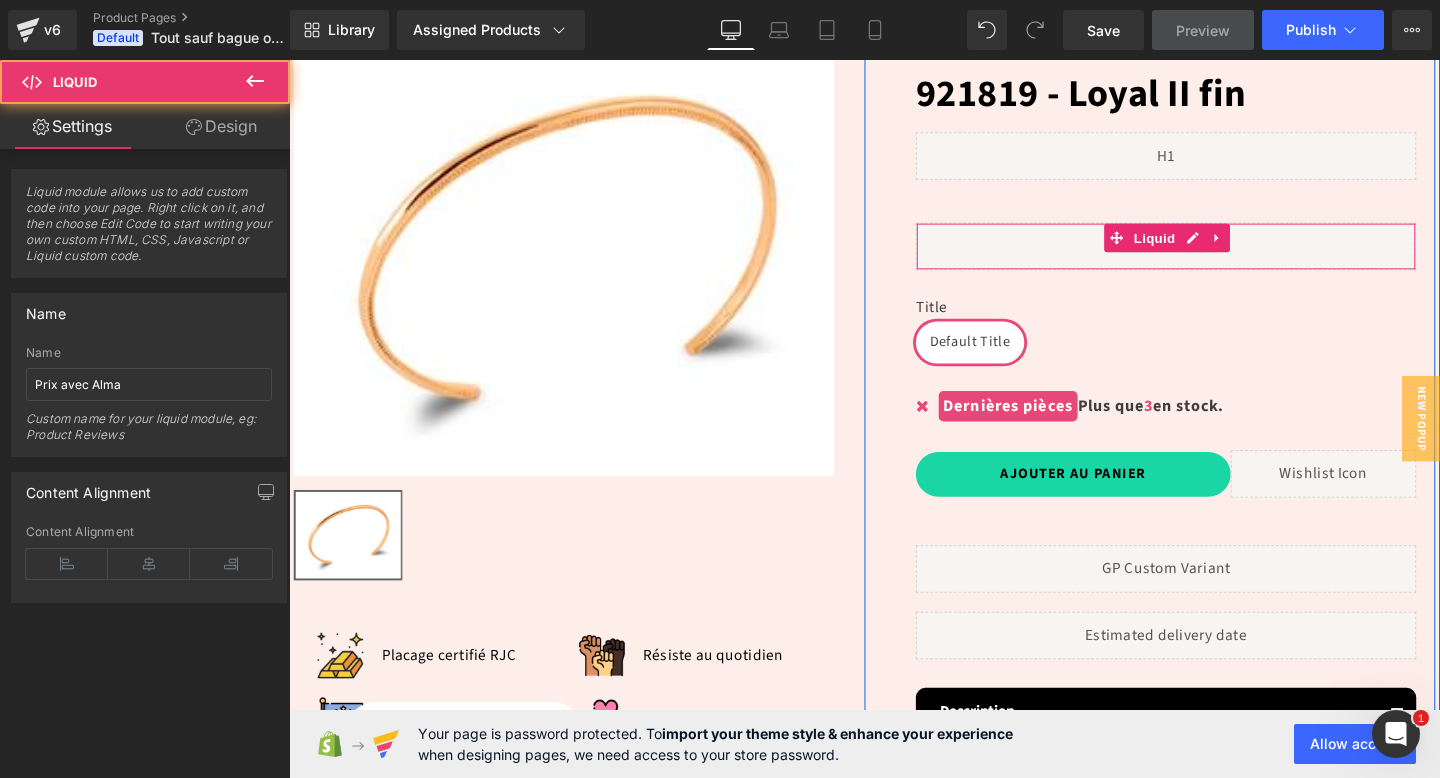 click on "Liquid" at bounding box center [1211, 256] 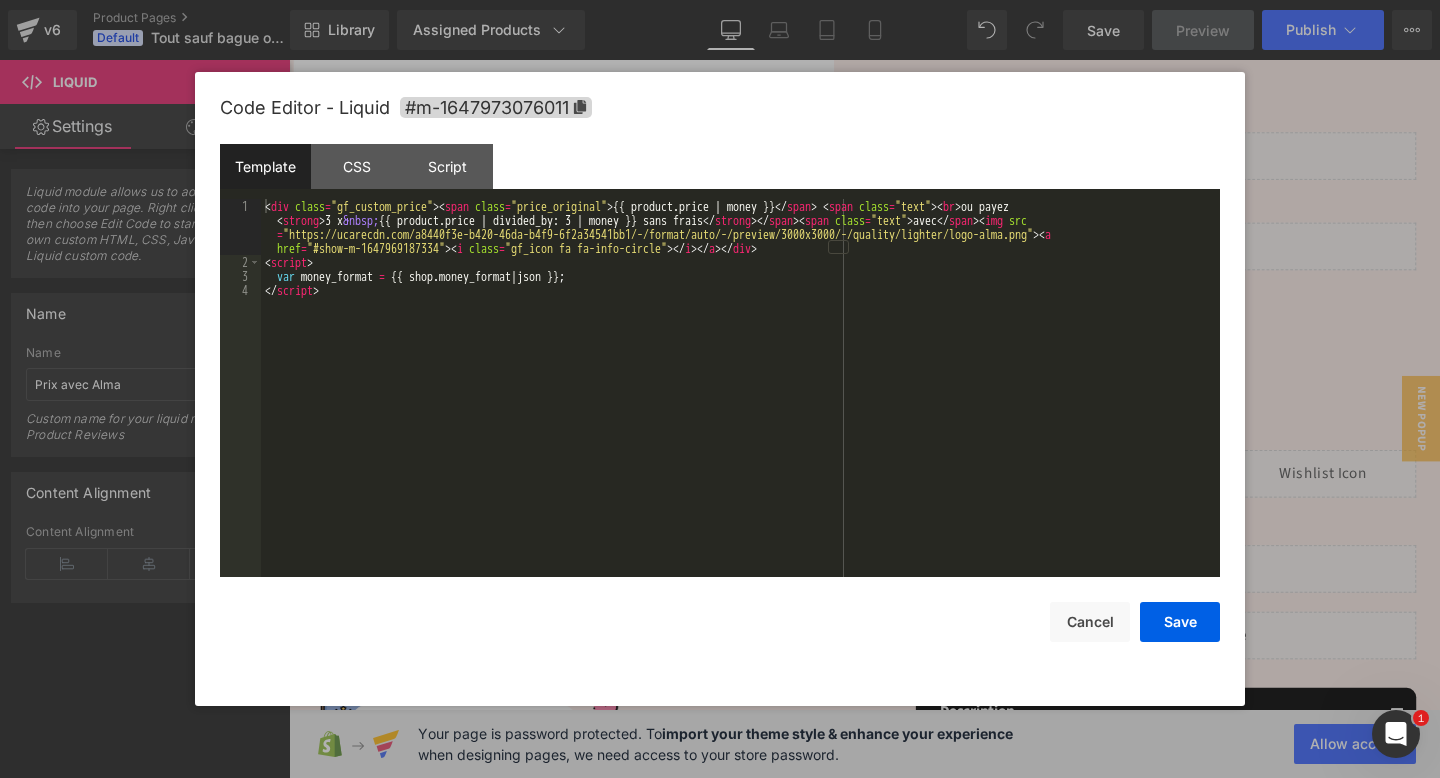 click on "Liquid  You are previewing how the   will restyle your page. You can not edit Elements in Preset Preview Mode.  v6 Product Pages  Default  Tout sauf bague ou bracelet - 25% VP Library Assigned Products  Preview for Default Template
921819 - Loyal II fin Appointment Argent - Connecteur - Mood stone Argent - Connecteur - Opal Rose Argent - Connecteur - Opal Verte Argent - Pendant - Opal Blanche Argent - Pendant - Opal Bleue Bague permanente Bague permanente Bracelet paris test Bracelet Permanent Chaine 1 - AR - Rope chain Chaine 1 - GF - Rope chain Chaine 10 - GF - Fine chaine - 153 Chaine 11 - AR - Cylinder Bar and Link Chain Chaine 11 - GF - Cylinder Bar and Link Chain Chaine 11 - GF - new - Starburst Oval Disc Chain Chaine 11 - new - AR - Flat Starburst Oval Disc Chaine 12 - AG - chaine dapped space Chaine 12 - AR - Rounded Venetian Reverse Manage assigned products Desktop Desktop Laptop Tablet Mobile Save Preview Publish Scheduled View Live Page View with current Template  Optimize" at bounding box center (720, 0) 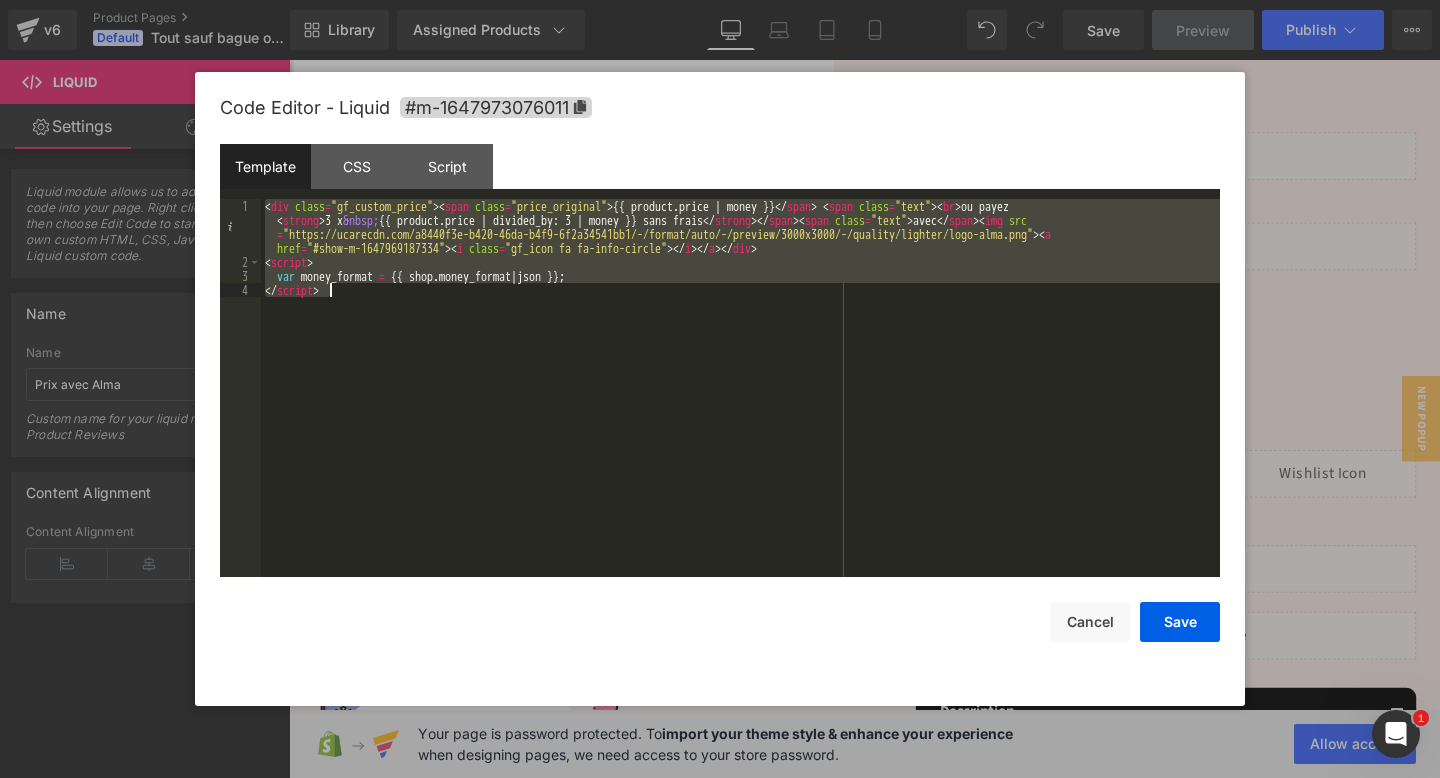 click on "< div   class = "gf_custom_price" > < span   class = "price_original" > {{ product.price | money }} </ span >   < span   class = "text" > < br > ou payez     < strong > 3 x &nbsp; {{ product.price | divided_by: 3 | money }} sans frais  </ strong > </ span > < span   class = "text" >  avec </ span > < img   src    = "https://ucarecdn.com/a8440f3e-b420-46da-b4f9-6f2a34541bb1/-/format/auto/-/preview/3000x3000/-/quality/lighter/logo-alma.png" > < a      href = "#show-m-1647969187334" > < i   class = "gf_icon fa fa-info-circle" > </ i > </ a > </ div > < script >    var   money_format   =   {{   shop . money_format  |  json   }} ; </ script >" at bounding box center (740, 423) 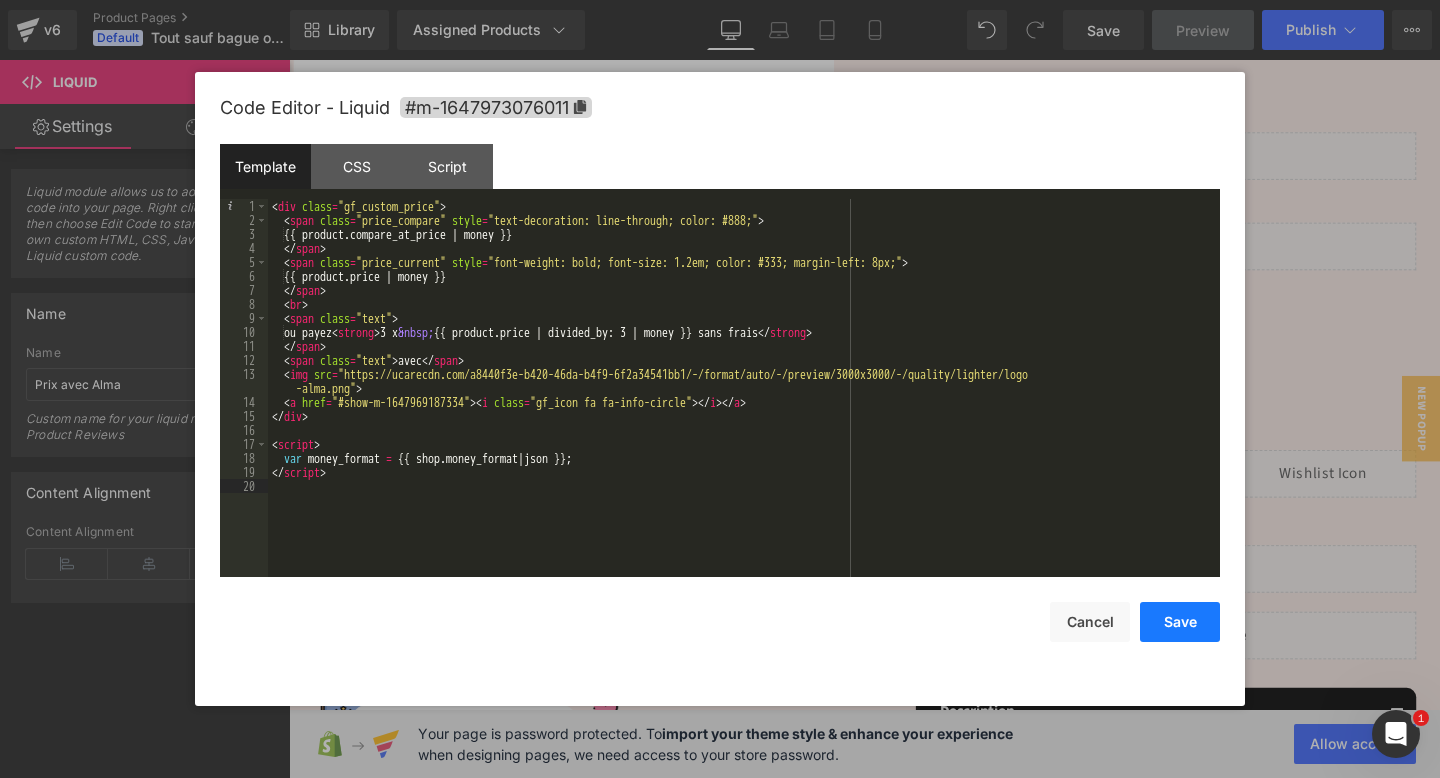 click on "Save" at bounding box center [1180, 622] 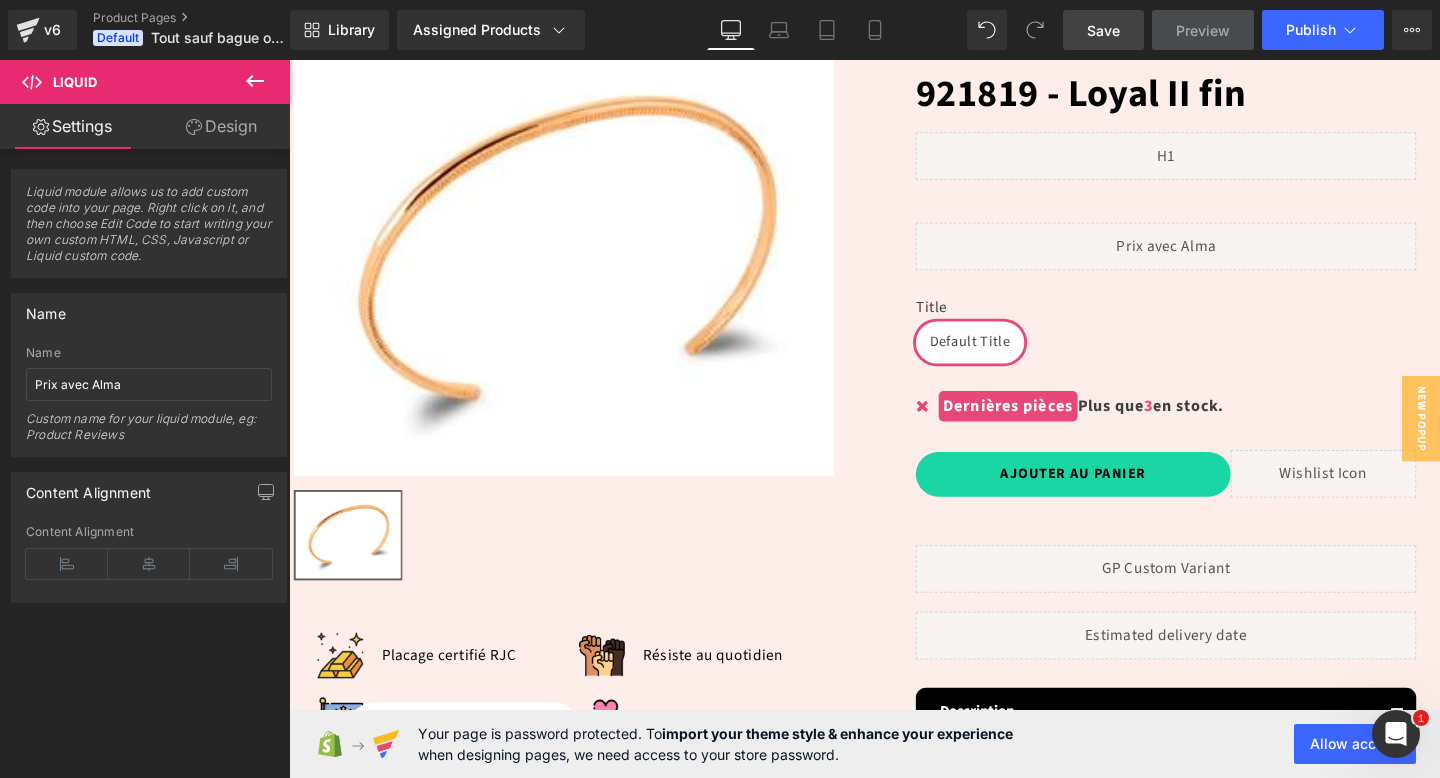 click on "Save" at bounding box center [1103, 30] 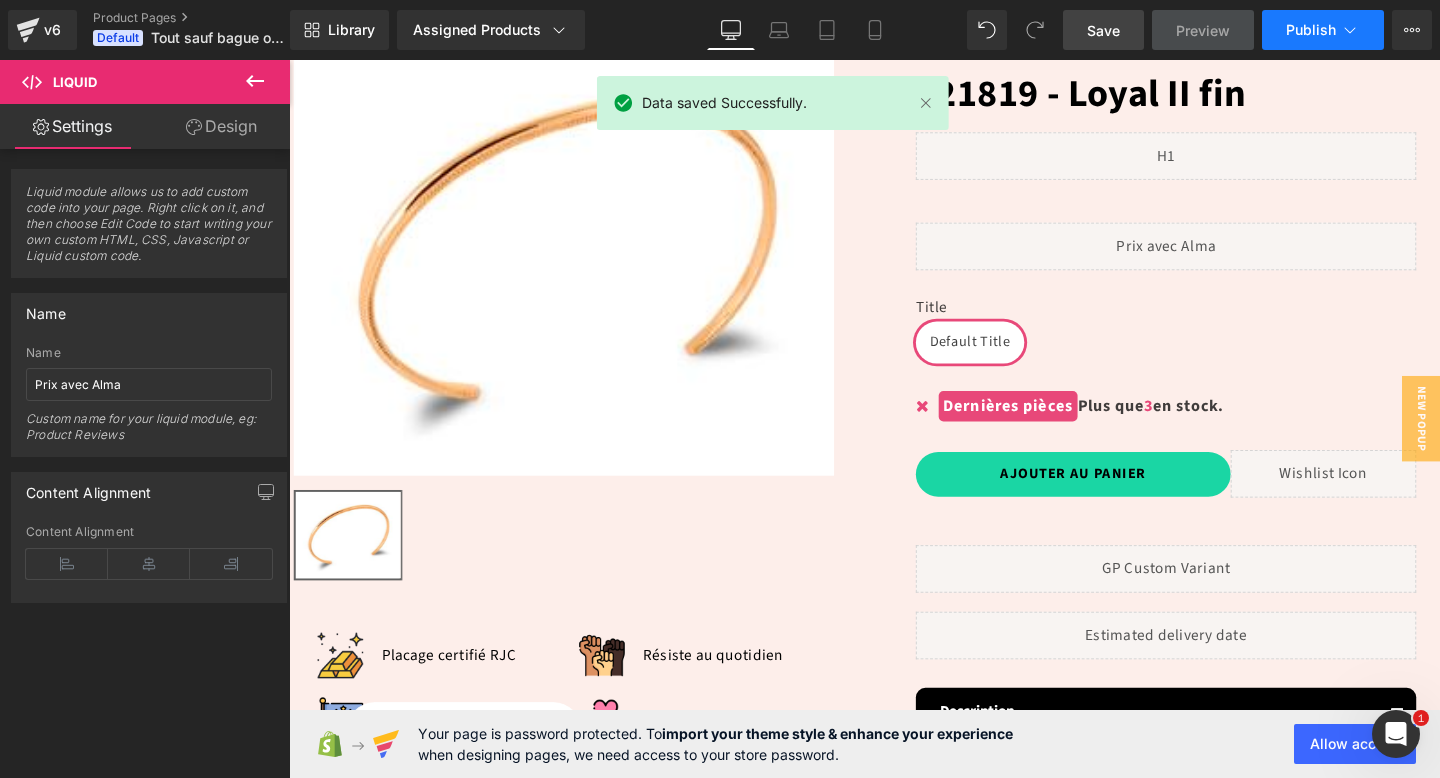 click on "Publish" at bounding box center (1311, 30) 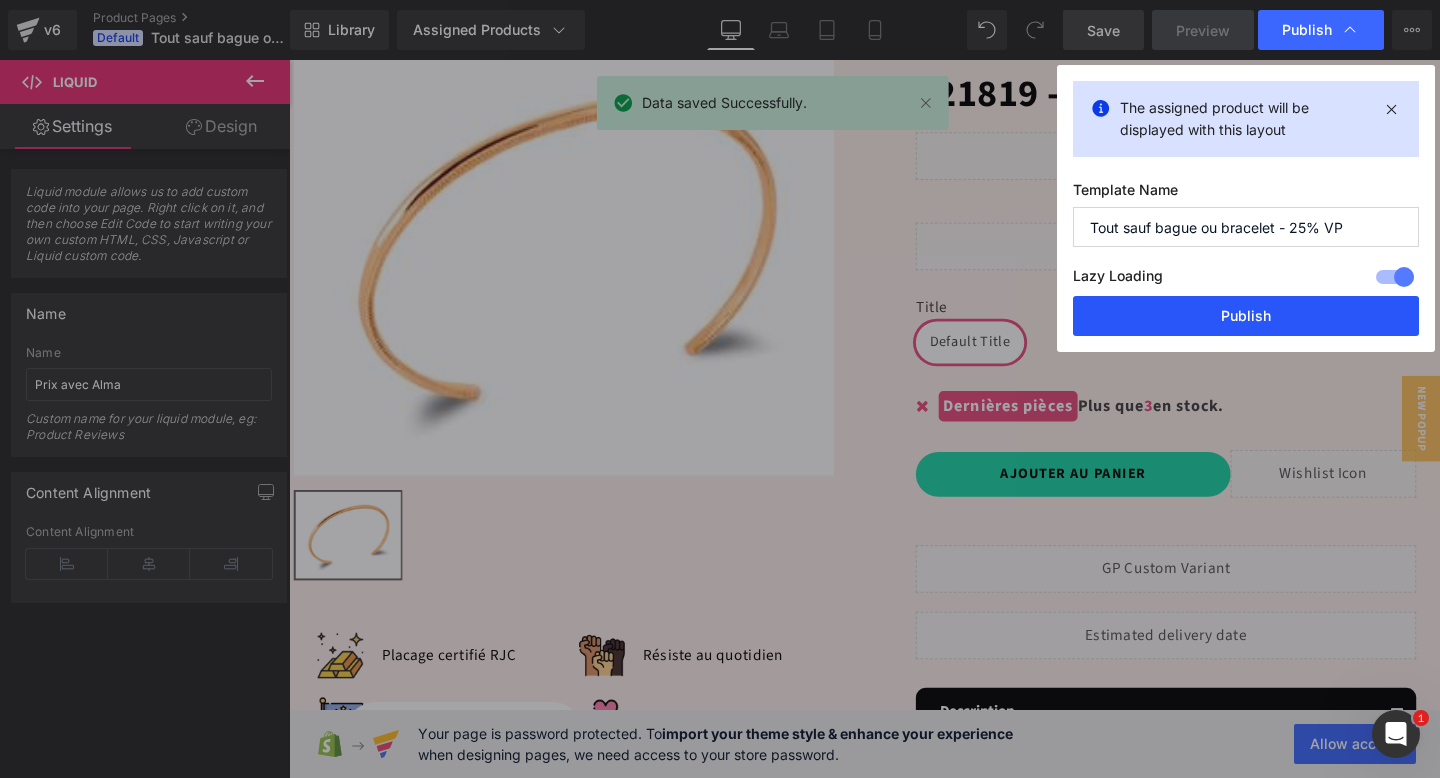 click on "Publish" at bounding box center (1246, 316) 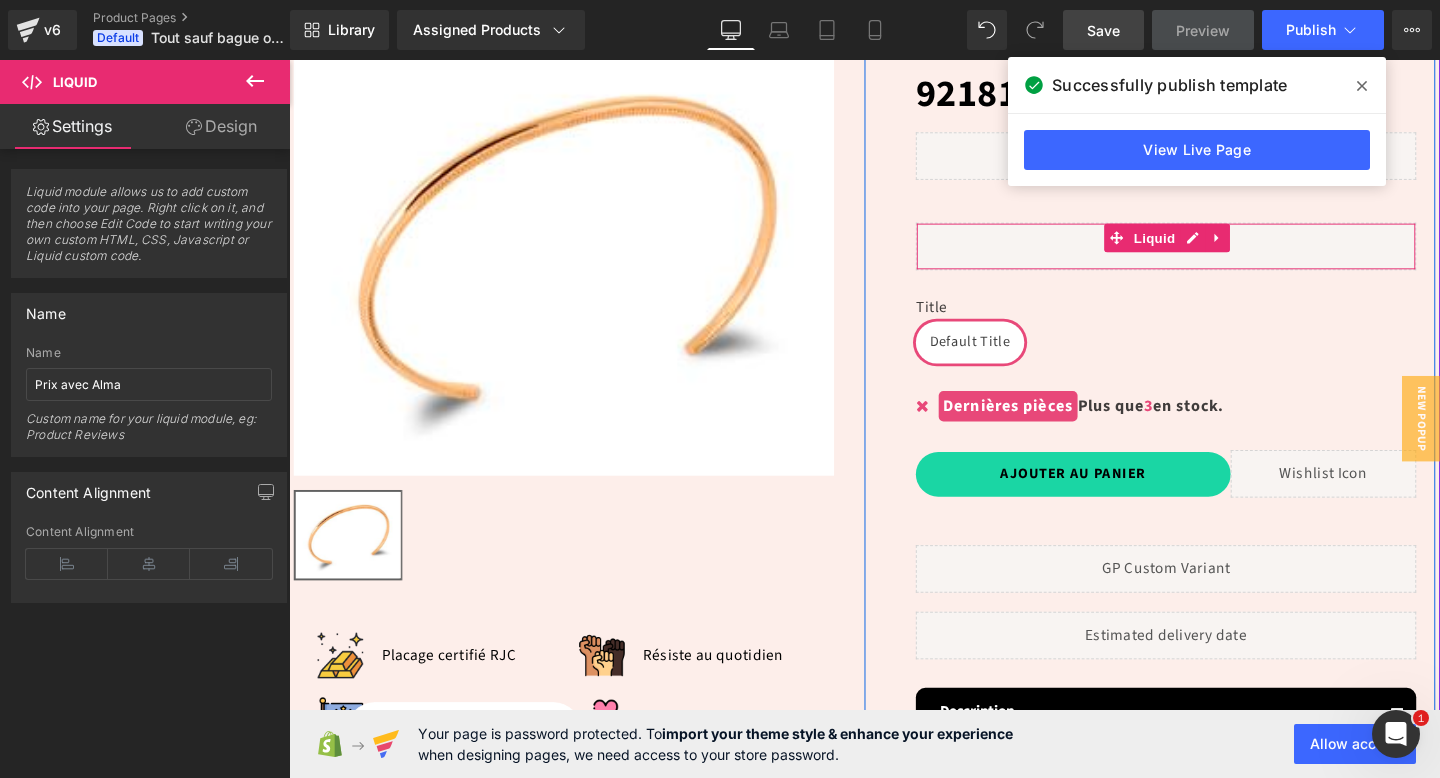 click on "Liquid" at bounding box center (1211, 256) 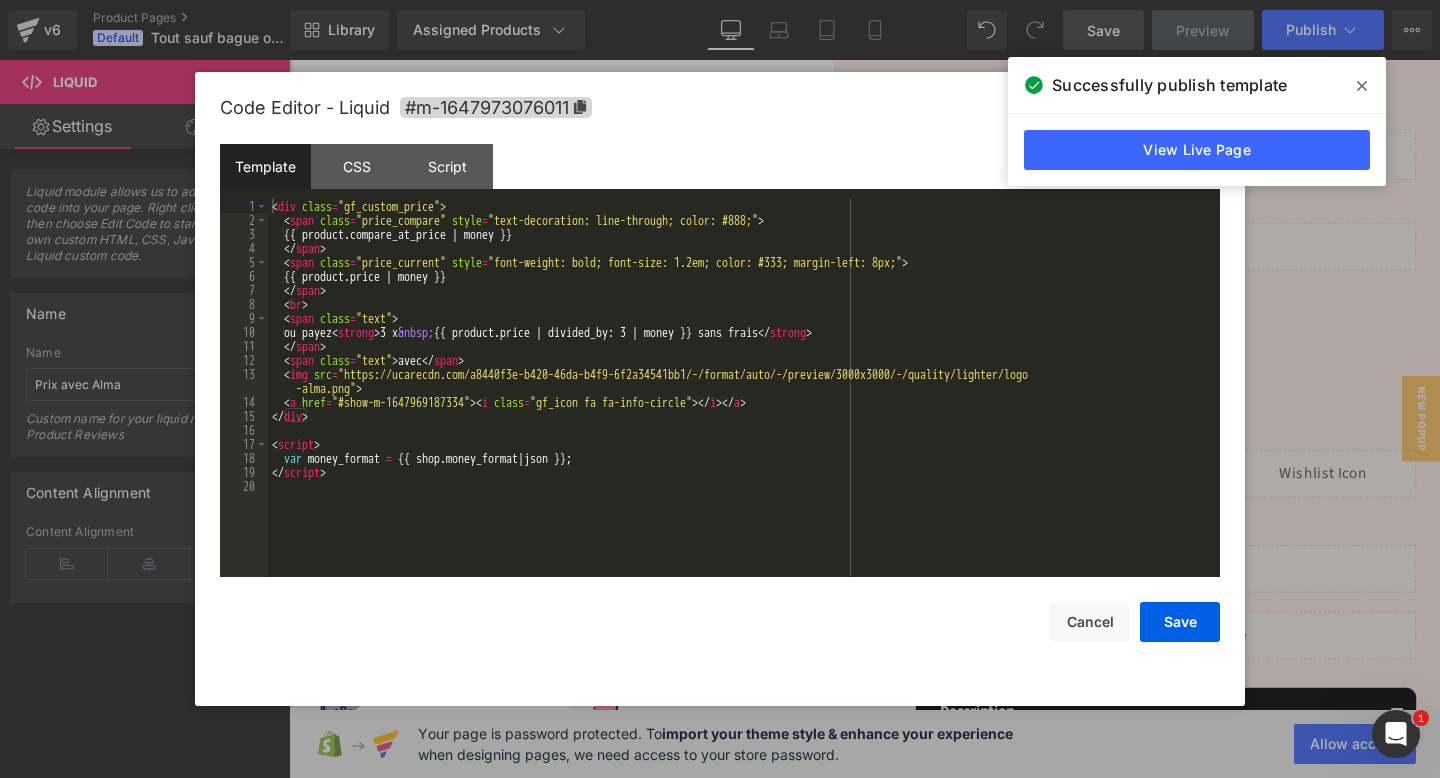 click on "Liquid  You are previewing how the   will restyle your page. You can not edit Elements in Preset Preview Mode.  v6 Product Pages  Default  Tout sauf bague ou bracelet - 25% VP Library Assigned Products  Preview for Default Template
921819 - Loyal II fin Appointment Argent - Connecteur - Mood stone Argent - Connecteur - Opal Rose Argent - Connecteur - Opal Verte Argent - Pendant - Opal Blanche Argent - Pendant - Opal Bleue Bague permanente Bague permanente Bracelet paris test Bracelet Permanent Chaine 1 - AR - Rope chain Chaine 1 - GF - Rope chain Chaine 10 - GF - Fine chaine - 153 Chaine 11 - AR - Cylinder Bar and Link Chain Chaine 11 - GF - Cylinder Bar and Link Chain Chaine 11 - GF - new - Starburst Oval Disc Chain Chaine 11 - new - AR - Flat Starburst Oval Disc Chaine 12 - AG - chaine dapped space Chaine 12 - AR - Rounded Venetian Reverse Manage assigned products Desktop Desktop Laptop Tablet Mobile Save Preview Publish Scheduled View Live Page View with current Template  Optimize" at bounding box center (720, 0) 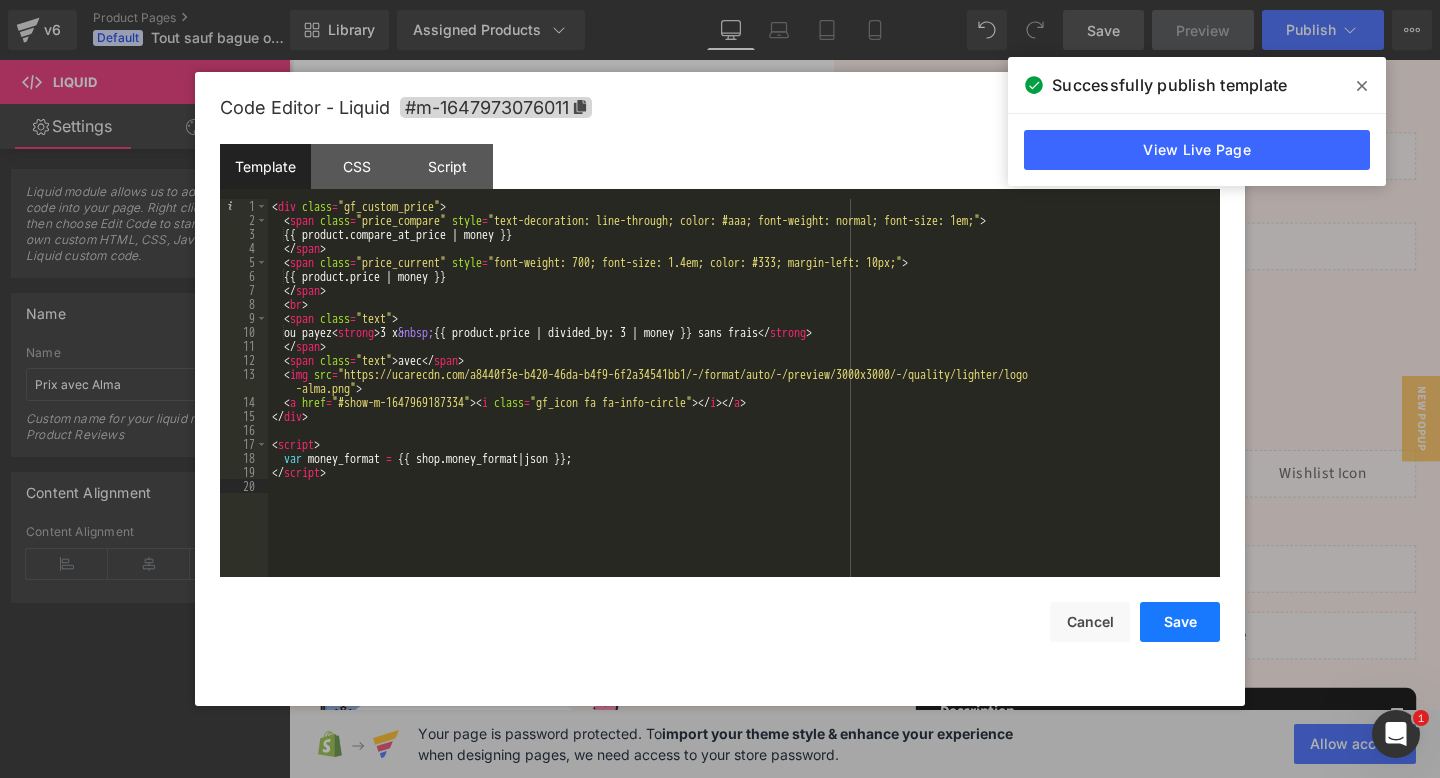 click on "Save" at bounding box center [1180, 622] 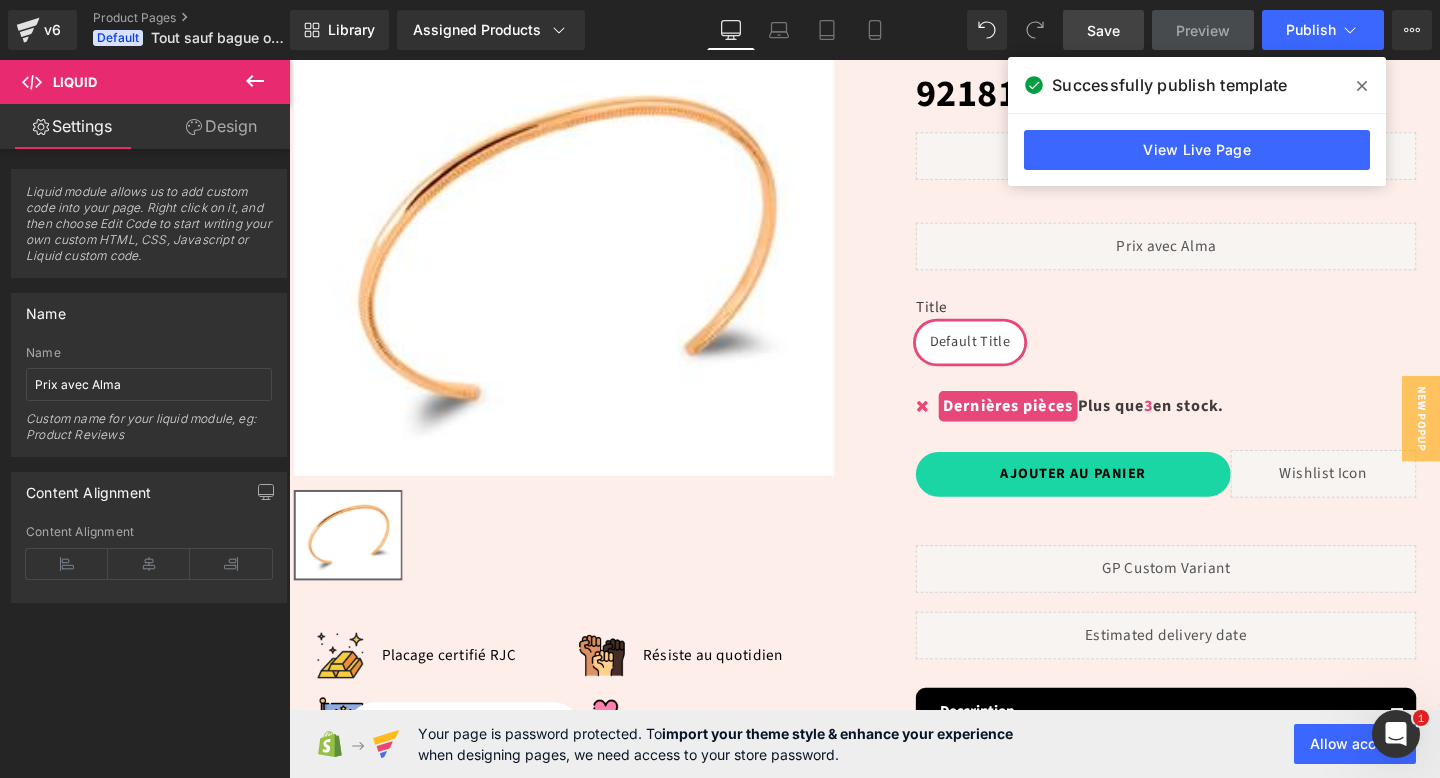 click on "Save" at bounding box center (1103, 30) 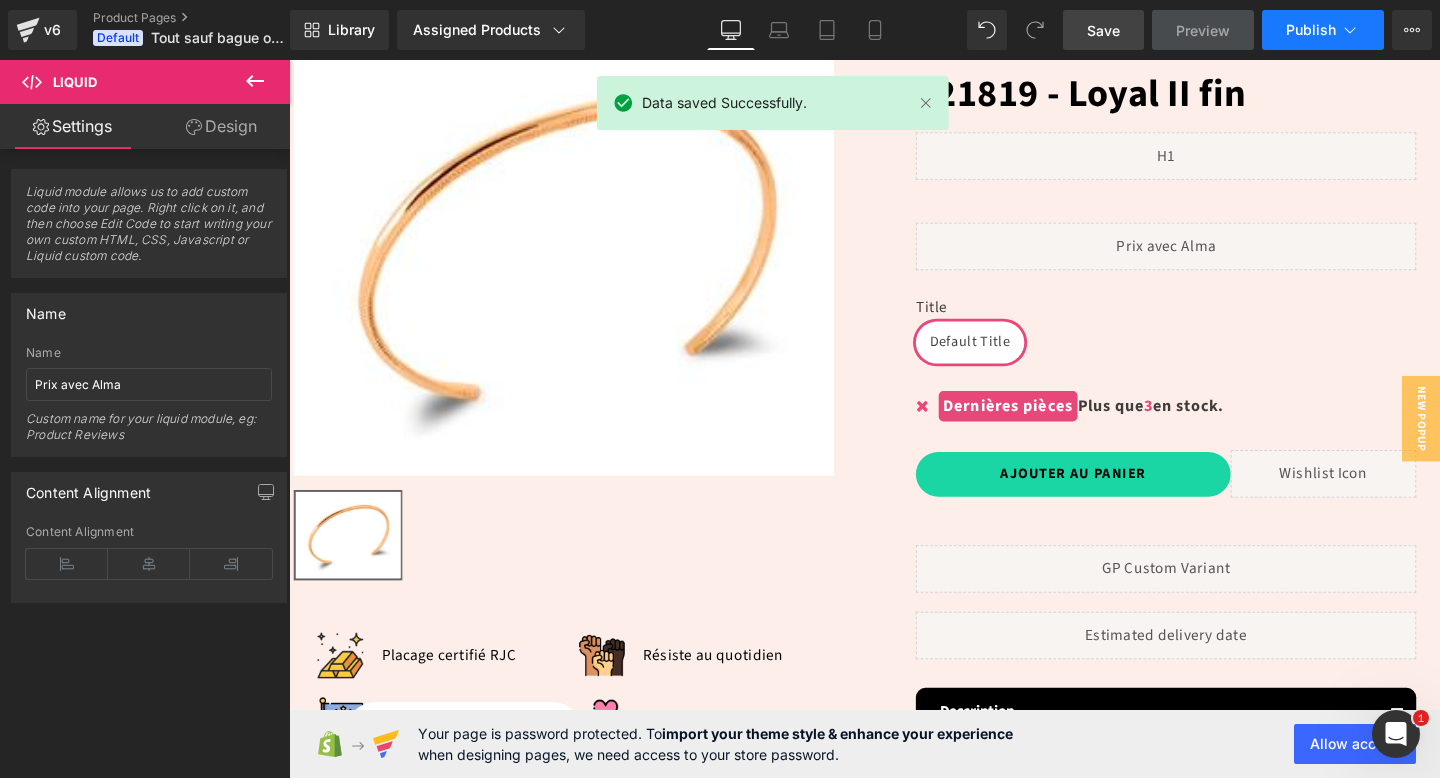 click on "Publish" at bounding box center [1311, 30] 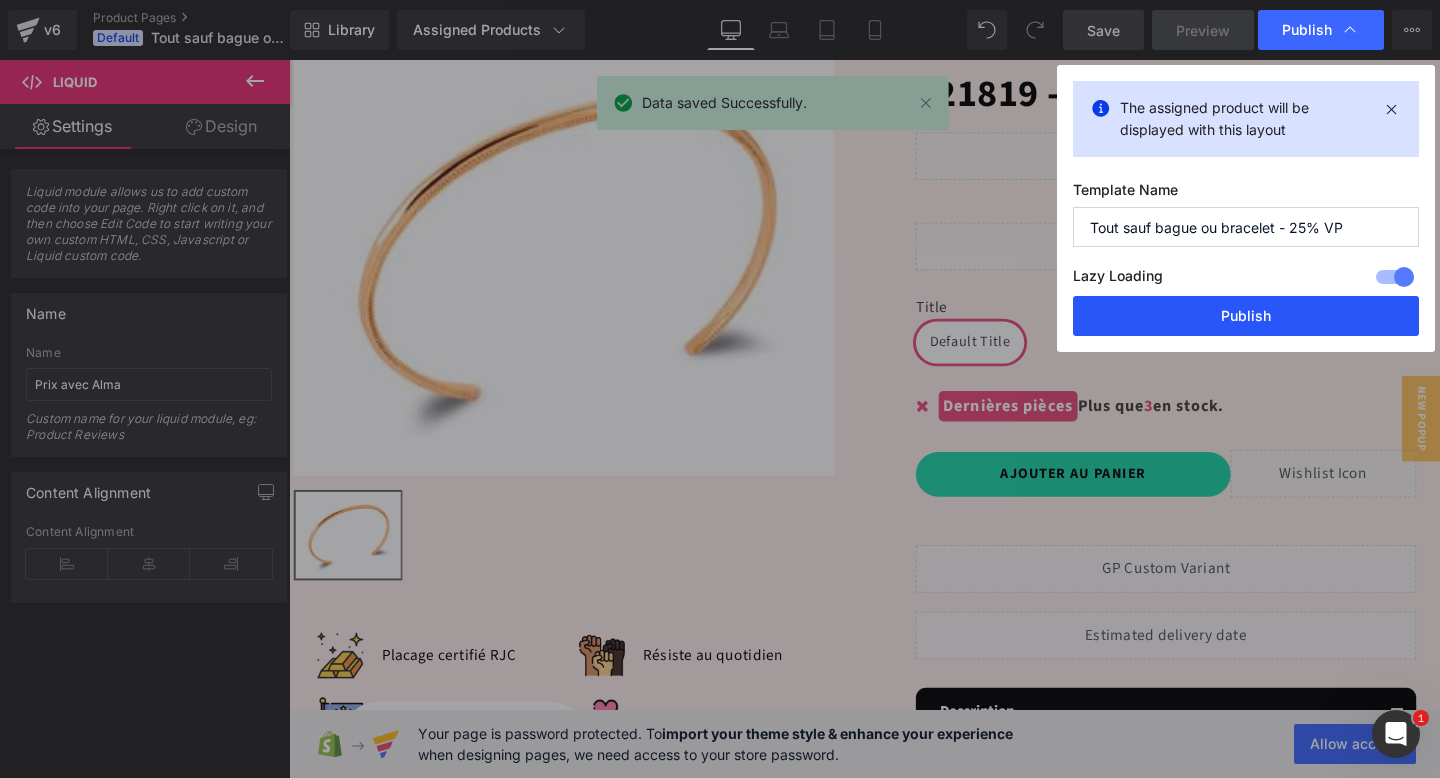 click on "Publish" at bounding box center (1246, 316) 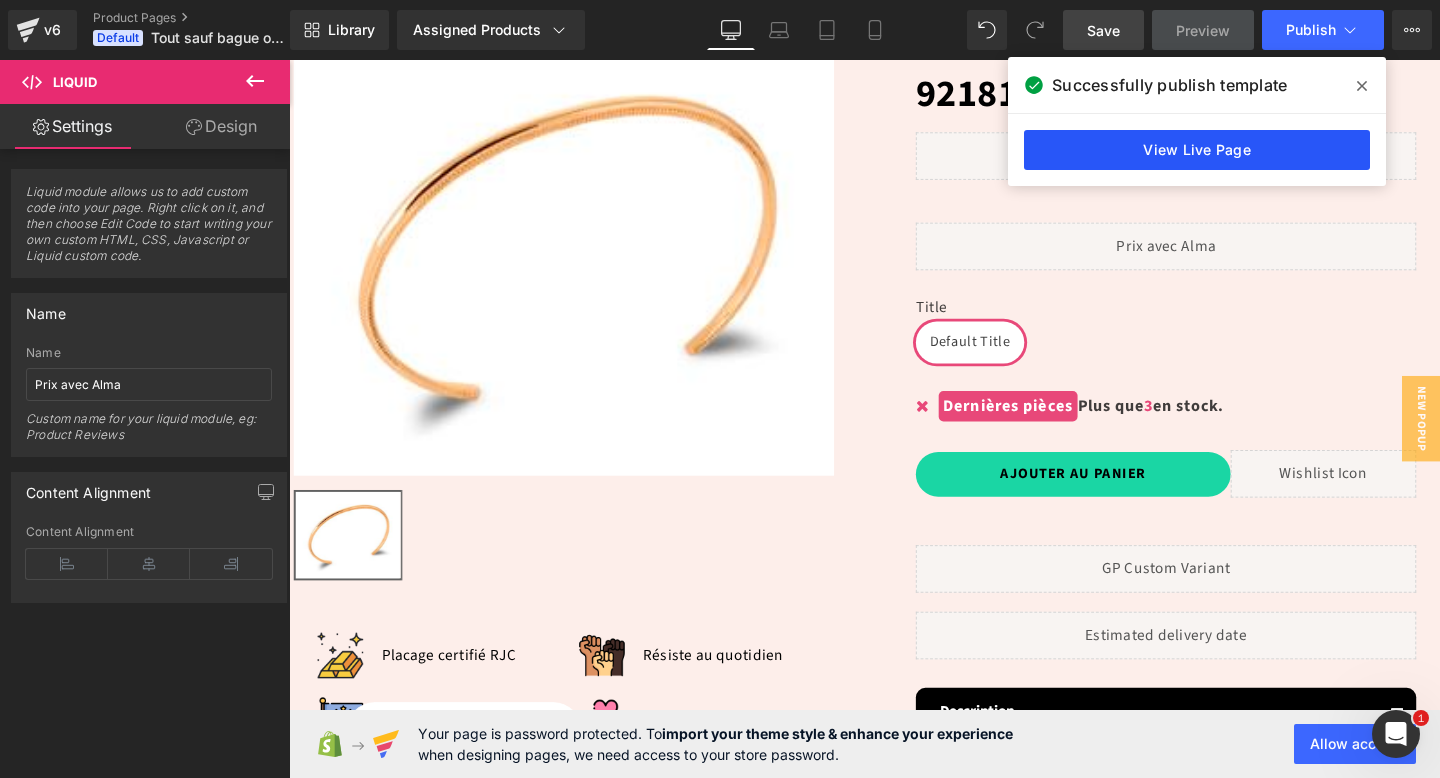 click on "View Live Page" at bounding box center [1197, 150] 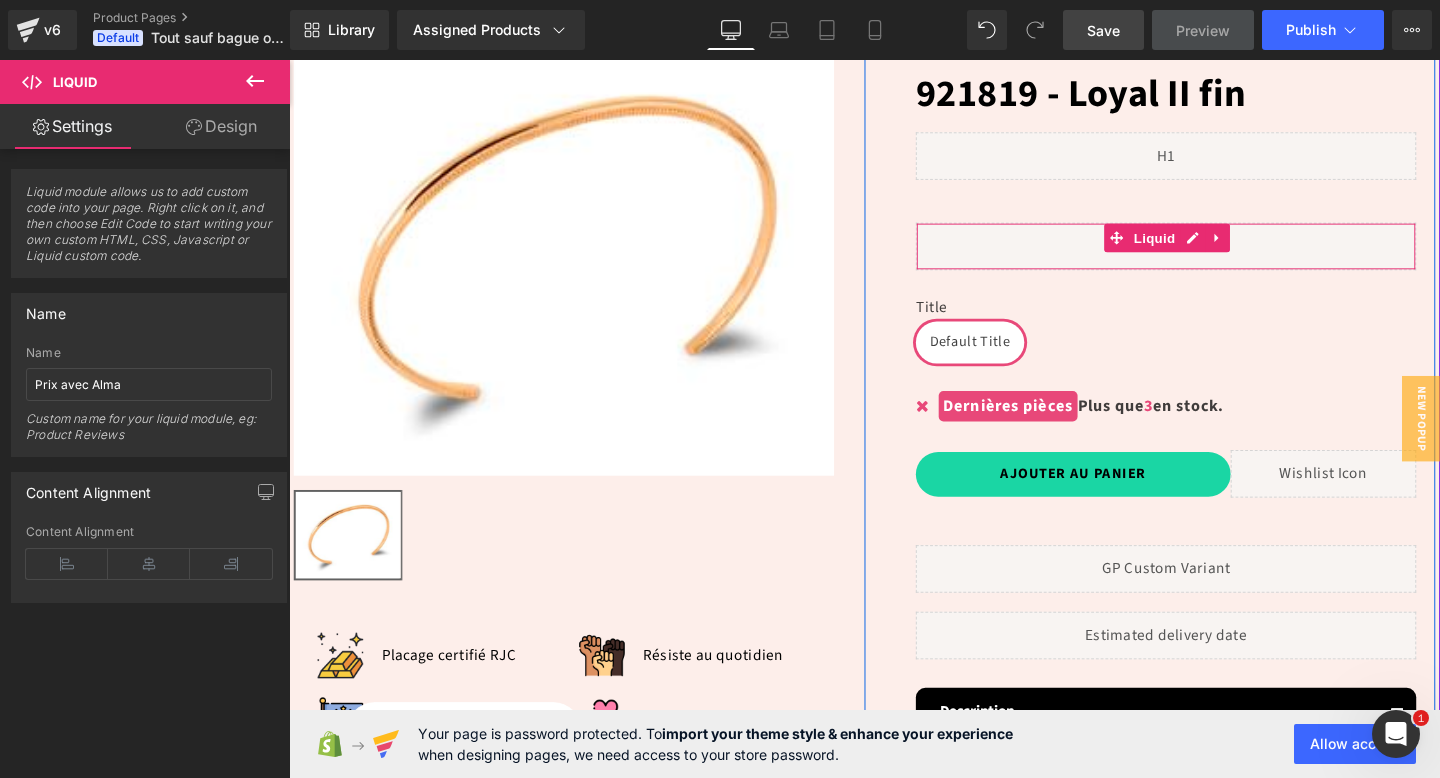 click on "Liquid" at bounding box center (1211, 256) 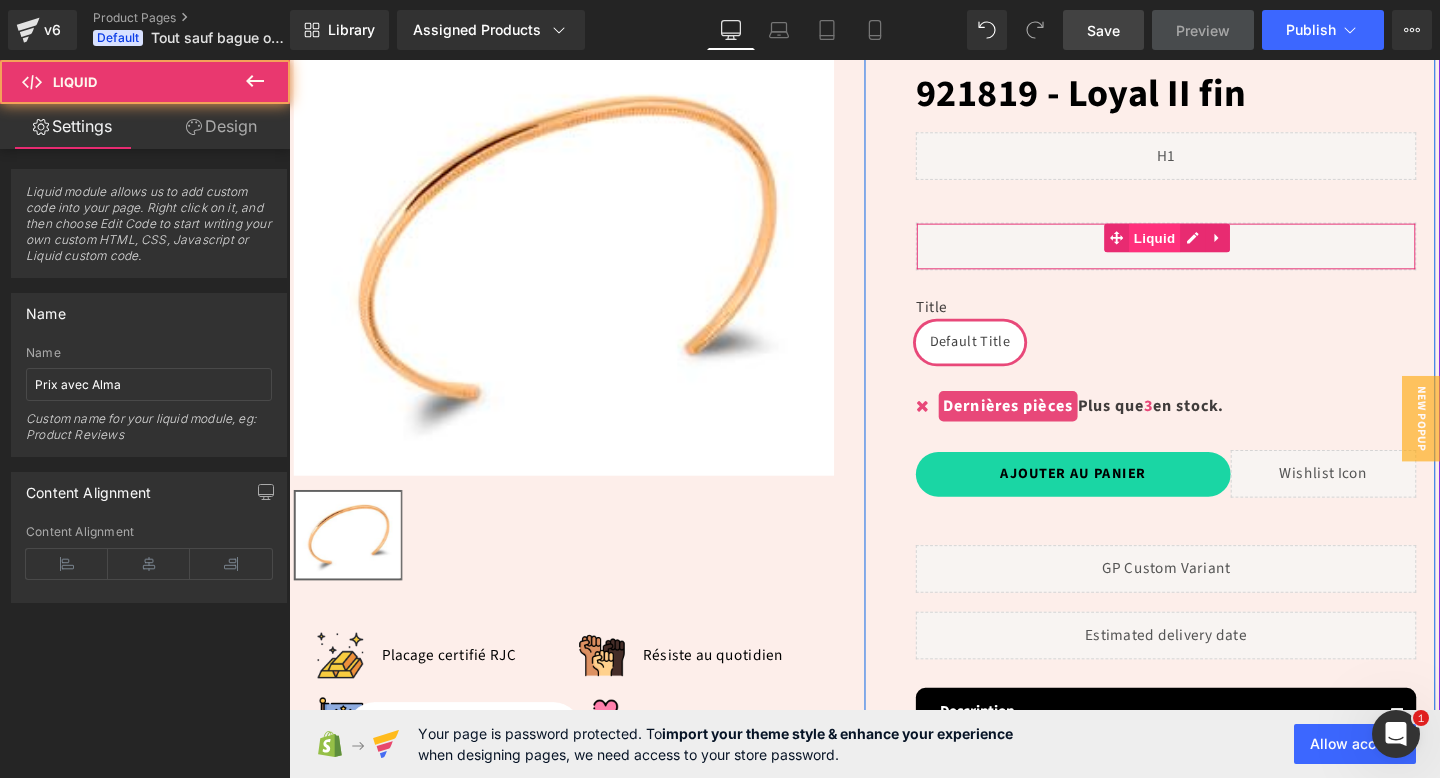 click on "Liquid" at bounding box center [1199, 247] 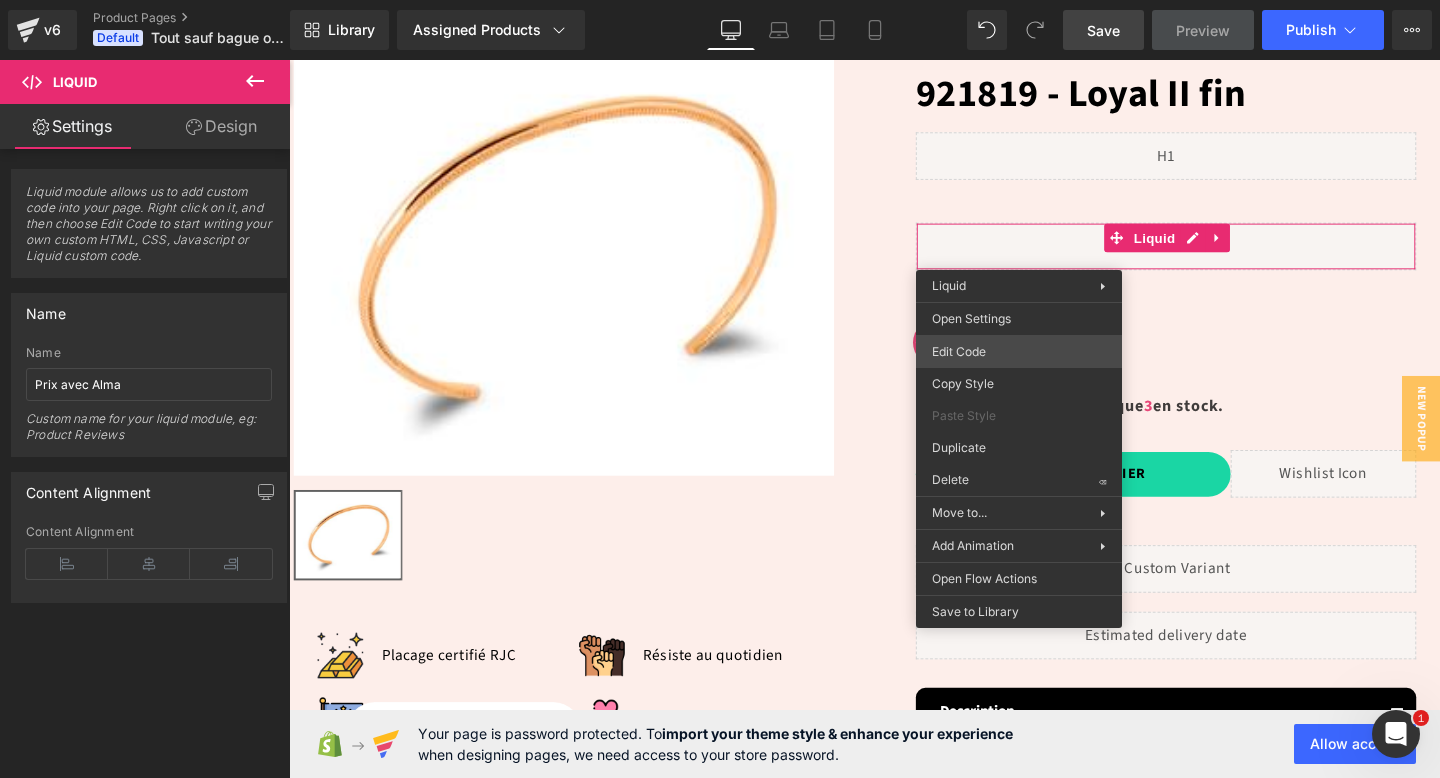 click on "Liquid  You are previewing how the   will restyle your page. You can not edit Elements in Preset Preview Mode.  v6 Product Pages  Default  Tout sauf bague ou bracelet - 25% VP Library Assigned Products  Preview for Default Template
921819 - Loyal II fin Appointment Argent - Connecteur - Mood stone Argent - Connecteur - Opal Rose Argent - Connecteur - Opal Verte Argent - Pendant - Opal Blanche Argent - Pendant - Opal Bleue Bague permanente Bague permanente Bracelet paris test Bracelet Permanent Chaine 1 - AR - Rope chain Chaine 1 - GF - Rope chain Chaine 10 - GF - Fine chaine - 153 Chaine 11 - AR - Cylinder Bar and Link Chain Chaine 11 - GF - Cylinder Bar and Link Chain Chaine 11 - GF - new - Starburst Oval Disc Chain Chaine 11 - new - AR - Flat Starburst Oval Disc Chaine 12 - AG - chaine dapped space Chaine 12 - AR - Rounded Venetian Reverse Manage assigned products Desktop Desktop Laptop Tablet Mobile Save Preview Publish Scheduled View Live Page View with current Template  Optimize" at bounding box center (720, 0) 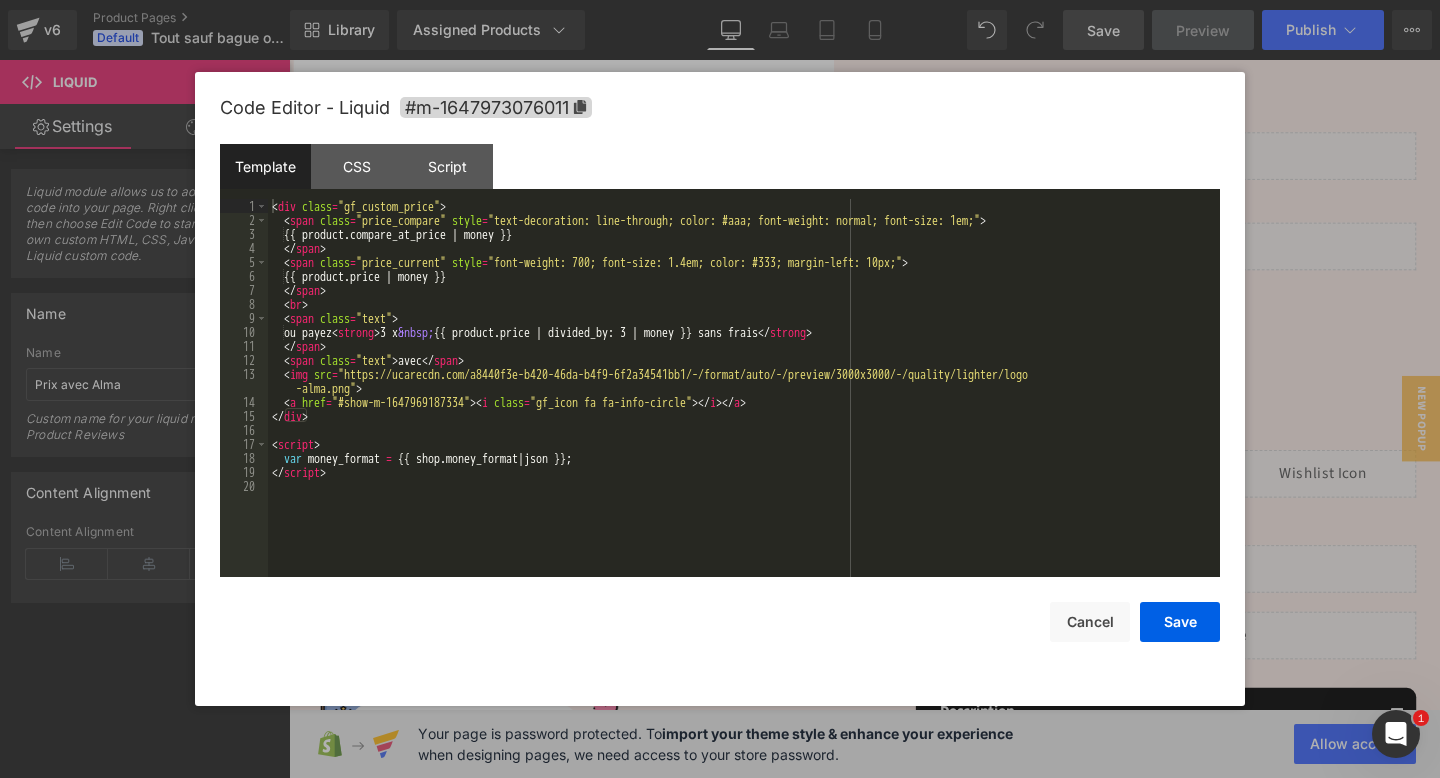click on "< div   class = "gf_custom_price" >    < span   class = "price_compare"   style = "text-decoration: line-through; color: #aaa; font-weight: normal; font-size: 1em;" >      {{ product.compare_at_price | money }}    </ span >    < span   class = "price_current"   style = "font-weight: 700; font-size: 1.4em; color: #333; margin-left: 10px;" >      {{ product.price | money }}    </ span >    < br >    < span   class = "text" >      ou payez  < strong > 3 x &nbsp; {{ product.price | divided_by: 3 | money }} sans frais  </ strong >    </ span >    < span   class = "text" >  avec </ span >    < img   src = "https://ucarecdn.com/a8440f3e-b420-46da-b4f9-6f2a34541bb1/-/format/auto/-/preview/3000x3000/-/quality/lighter/logo      -alma.png" >    < a   href = "#show-m-1647969187334" > < i   class = "gf_icon fa fa-info-circle" > </ i > </ a > </ div > < script >    var   money_format   =   {{   shop . money_format  |  json   }} ; </ script >" at bounding box center (744, 402) 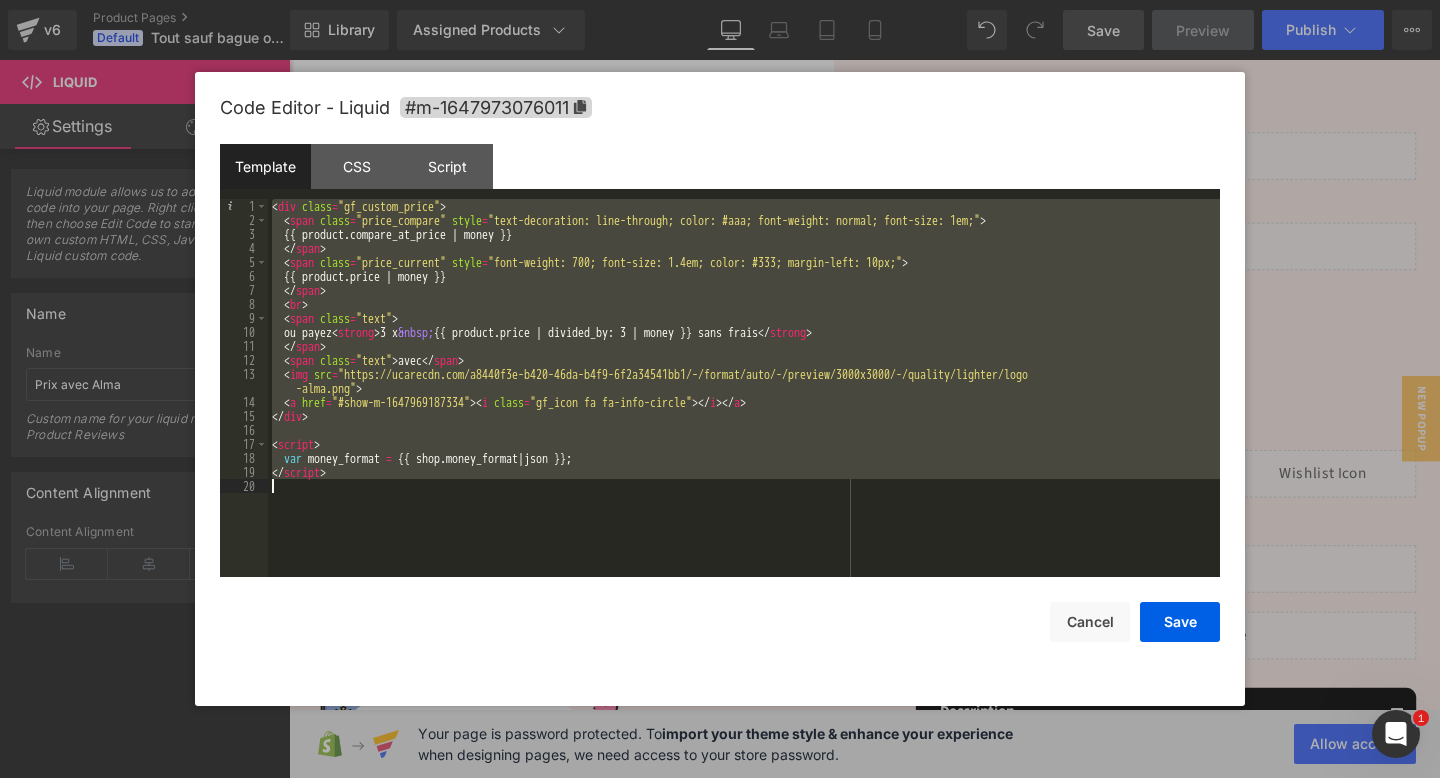 scroll, scrollTop: 84, scrollLeft: 0, axis: vertical 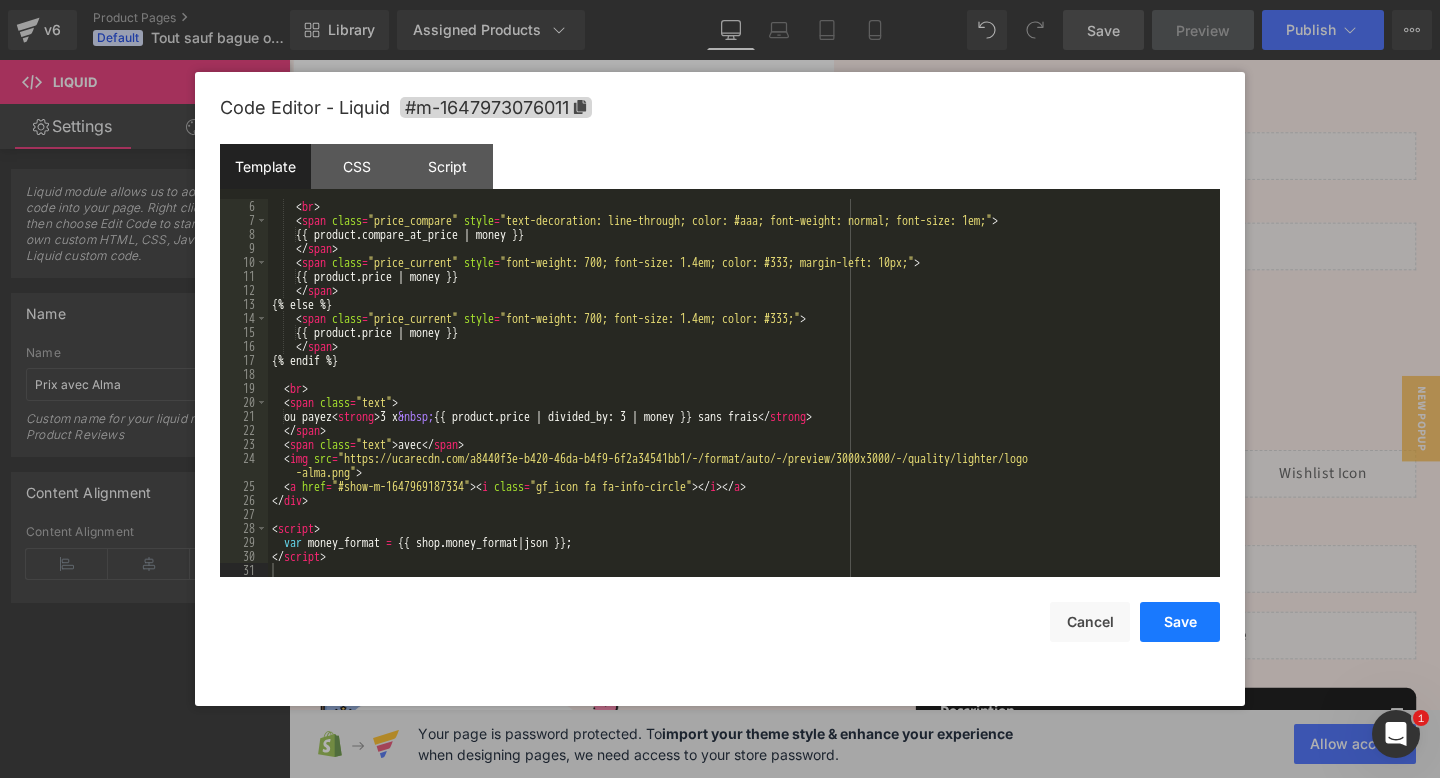 click on "Save" at bounding box center (1180, 622) 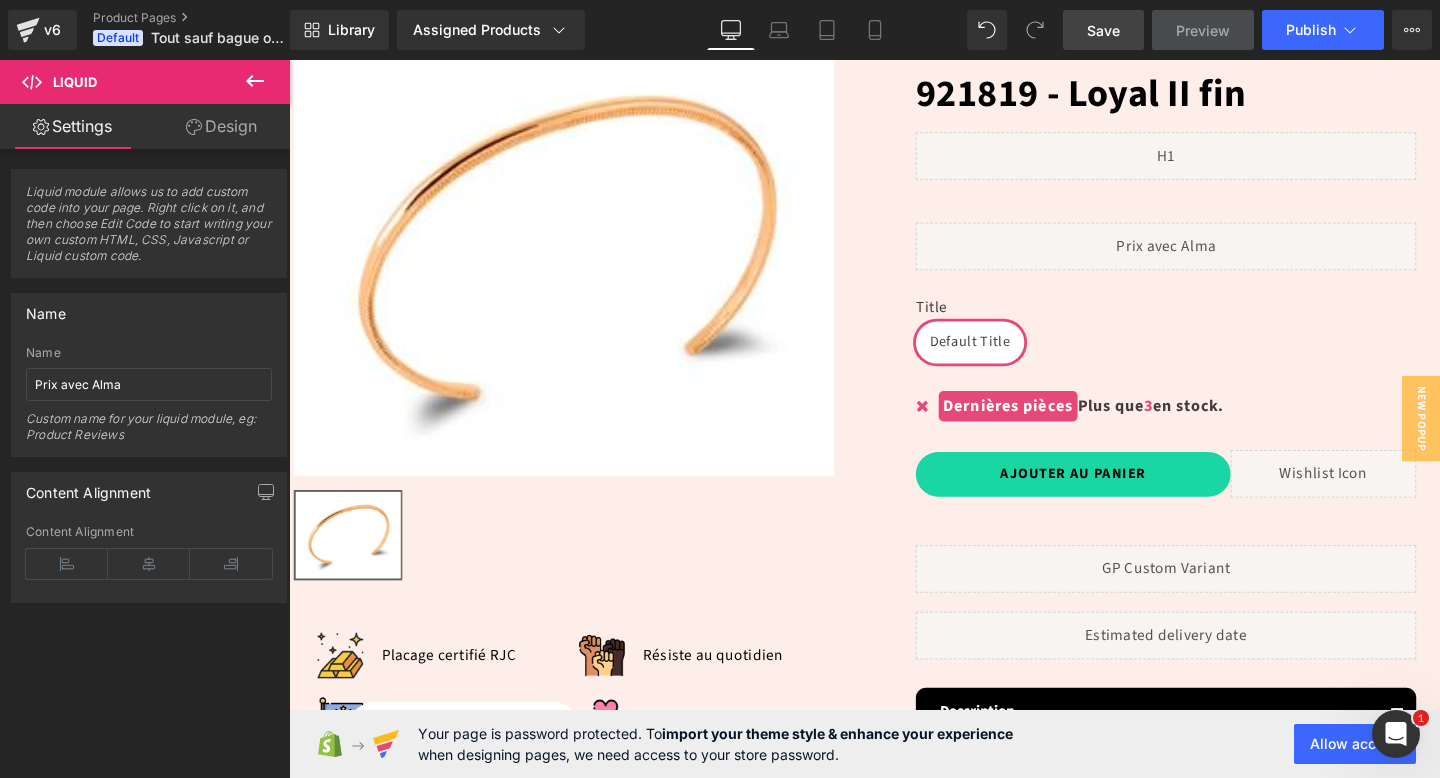 click on "Save" at bounding box center (1103, 30) 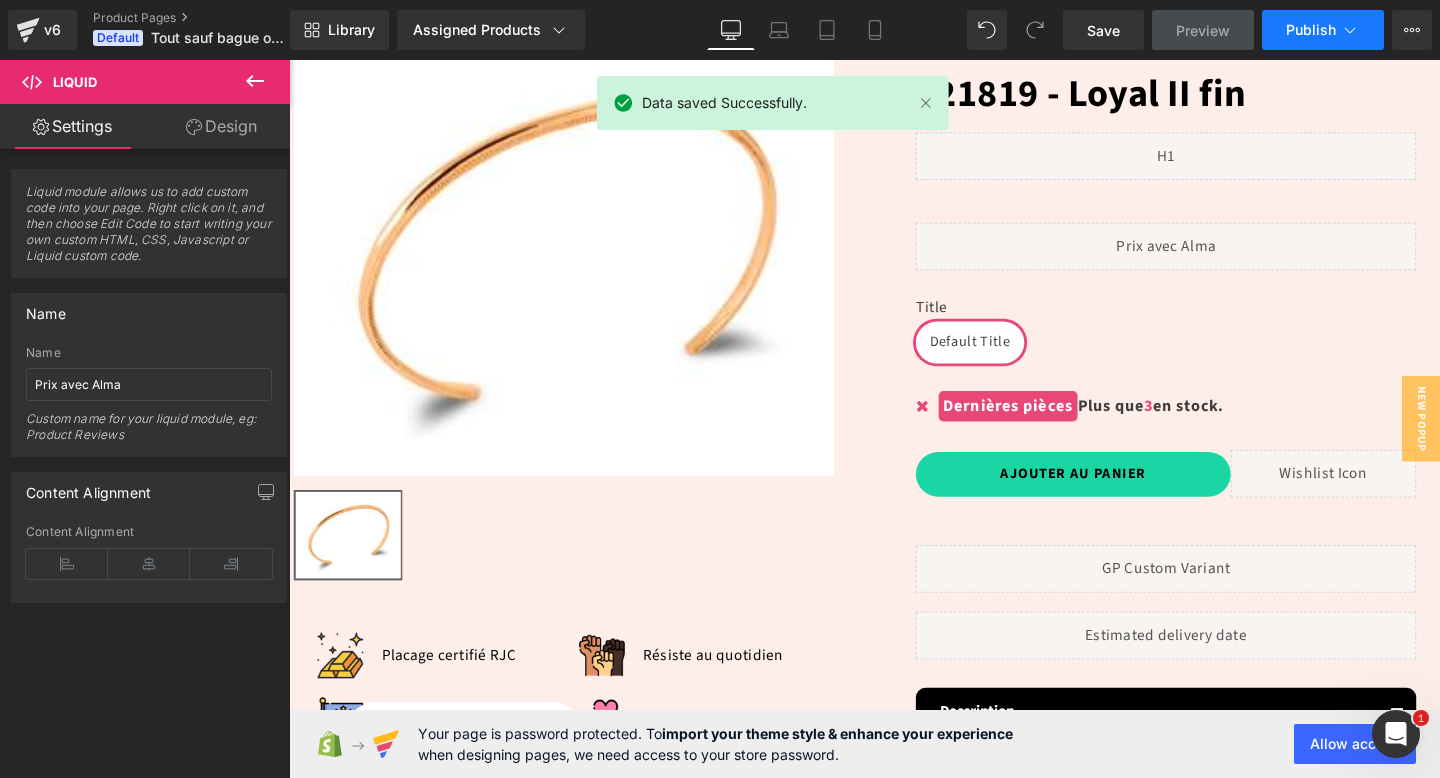 click on "Publish" at bounding box center (1323, 30) 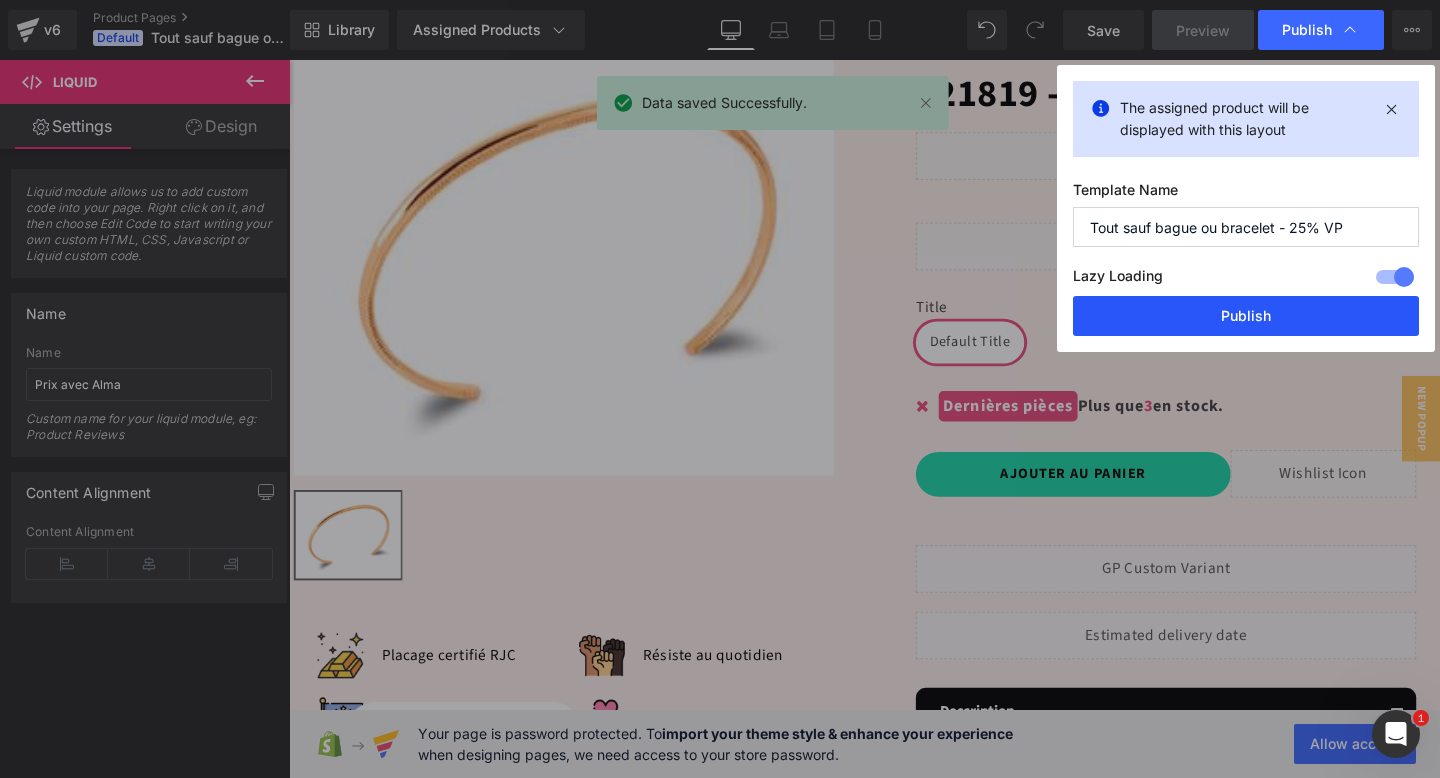 click on "Publish" at bounding box center [1246, 316] 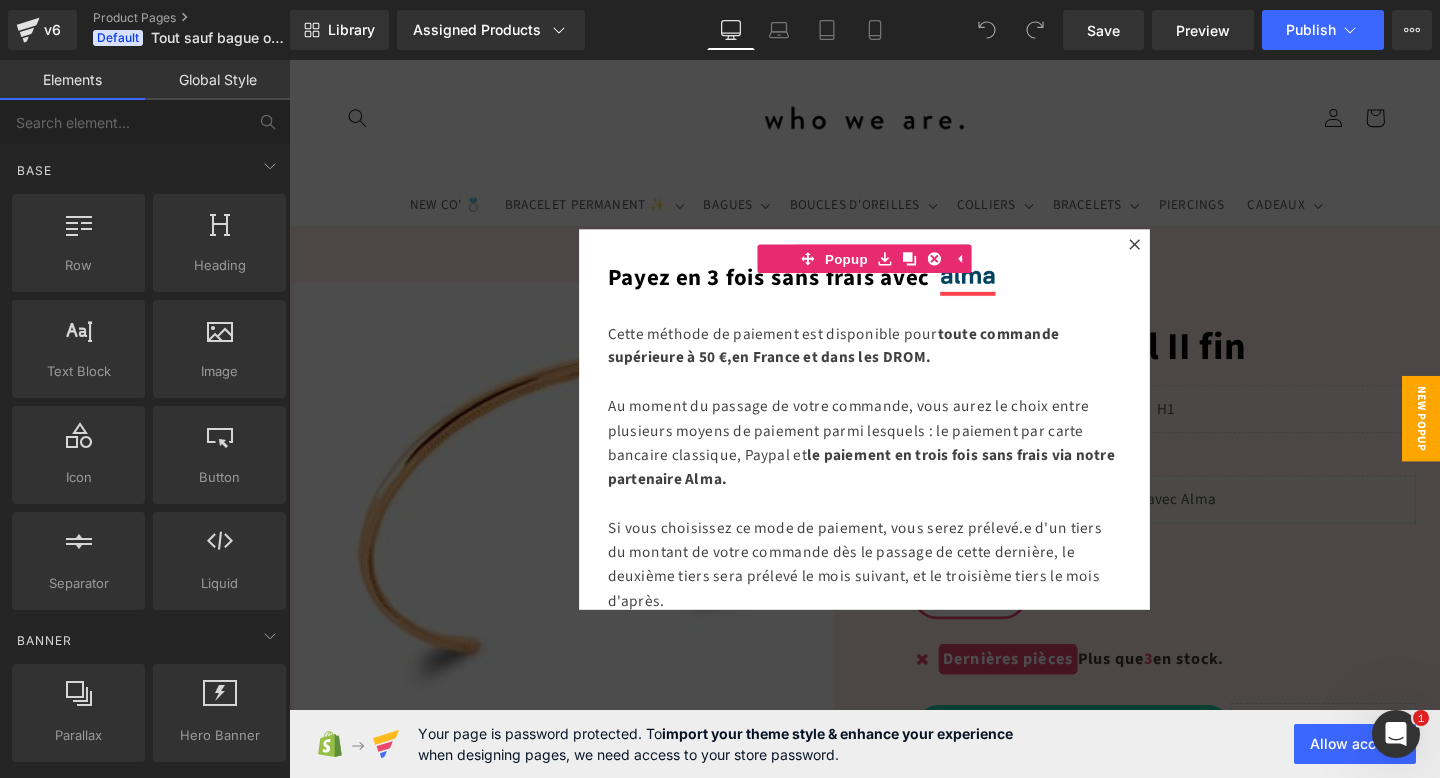 scroll, scrollTop: 0, scrollLeft: 0, axis: both 